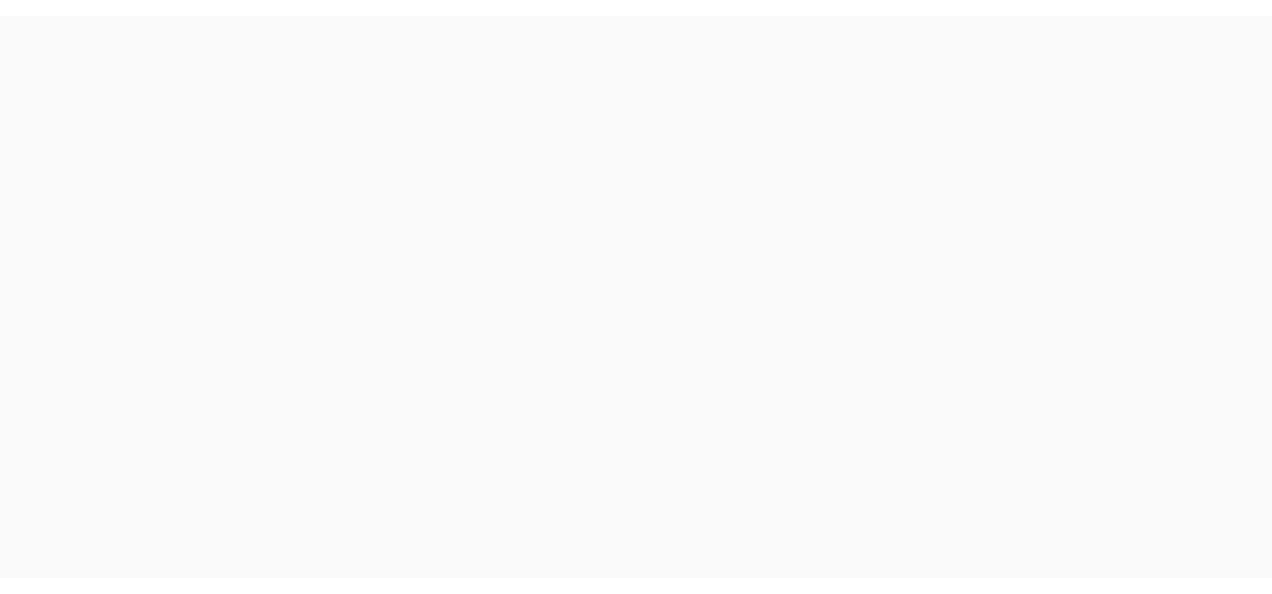 scroll, scrollTop: 0, scrollLeft: 0, axis: both 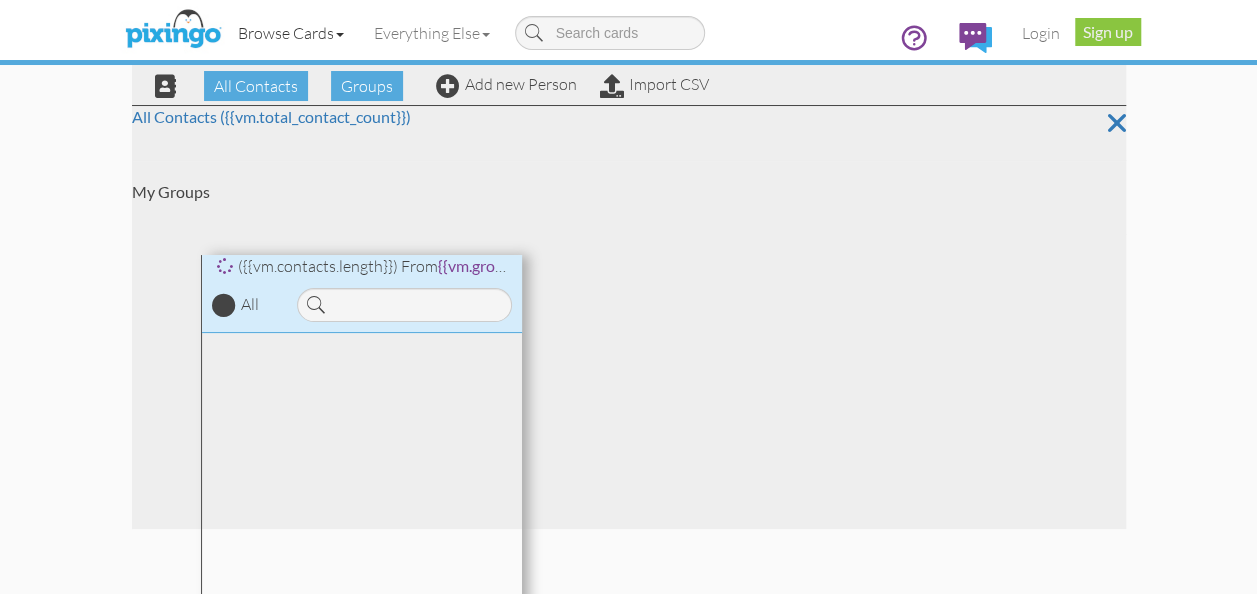 click on "Browse Cards" at bounding box center [291, 33] 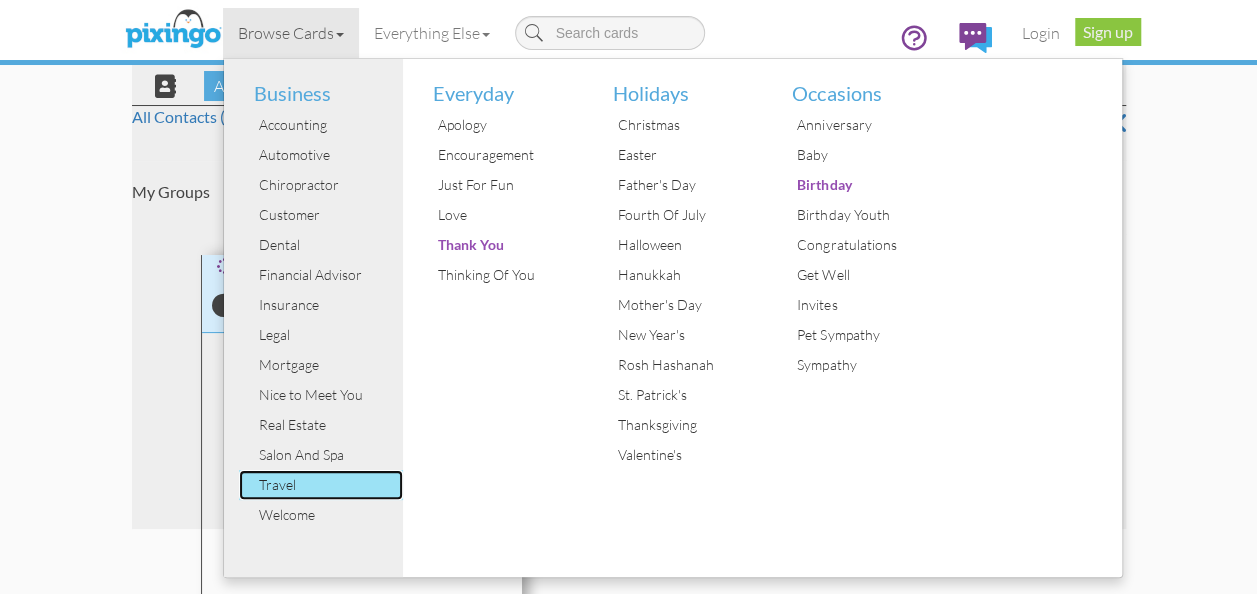 click on "Travel" at bounding box center (329, 485) 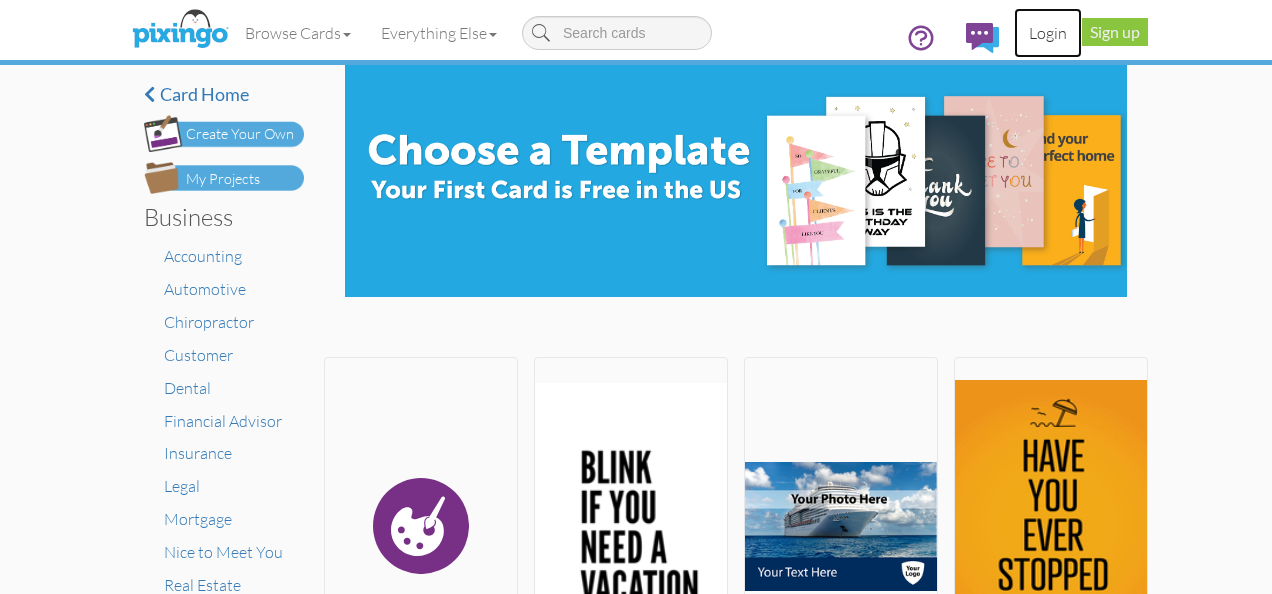 click on "Login" at bounding box center (1048, 33) 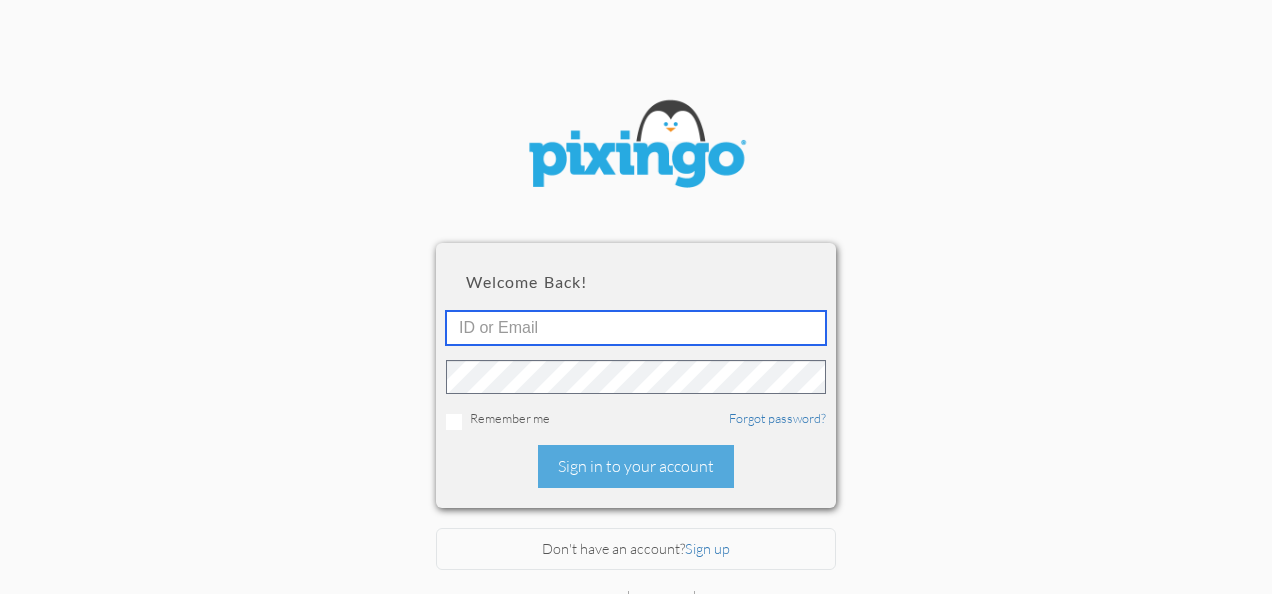 type on "[FIRST]@[COMPANY].com" 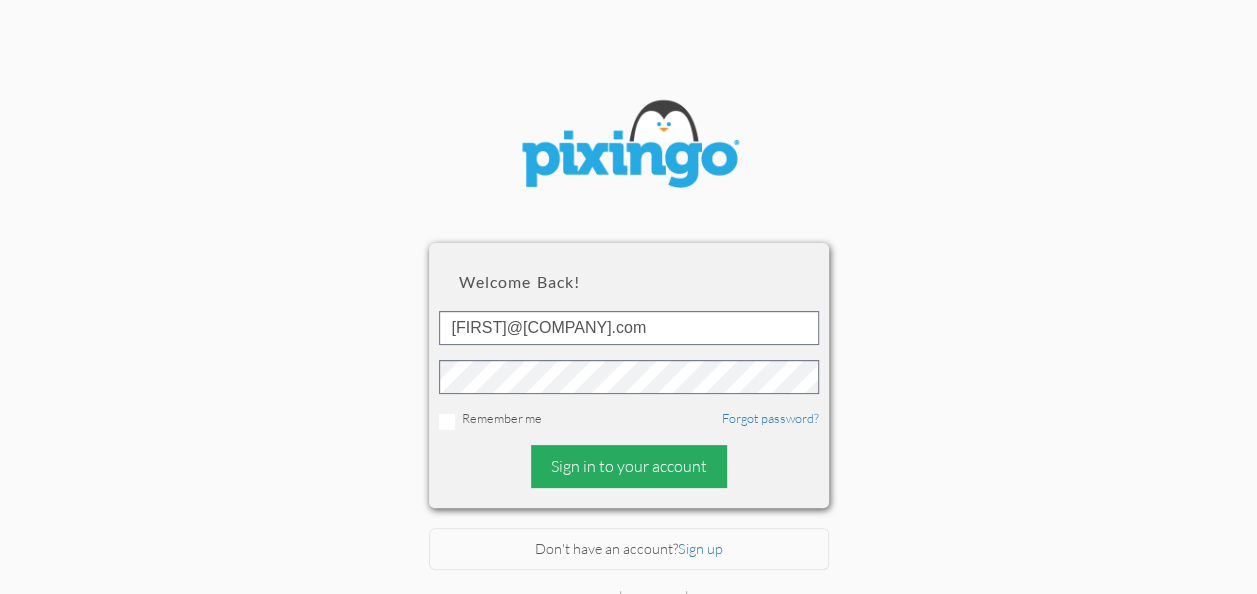 click on "Sign in to your account" at bounding box center (629, 466) 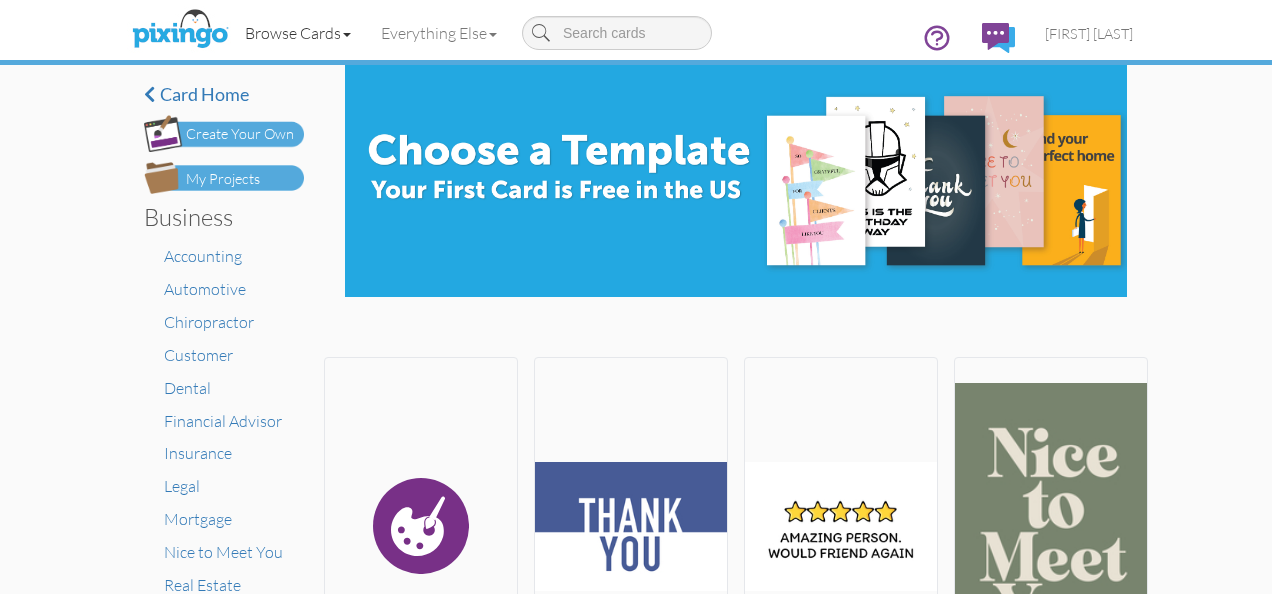 click on "Browse Cards" at bounding box center (298, 33) 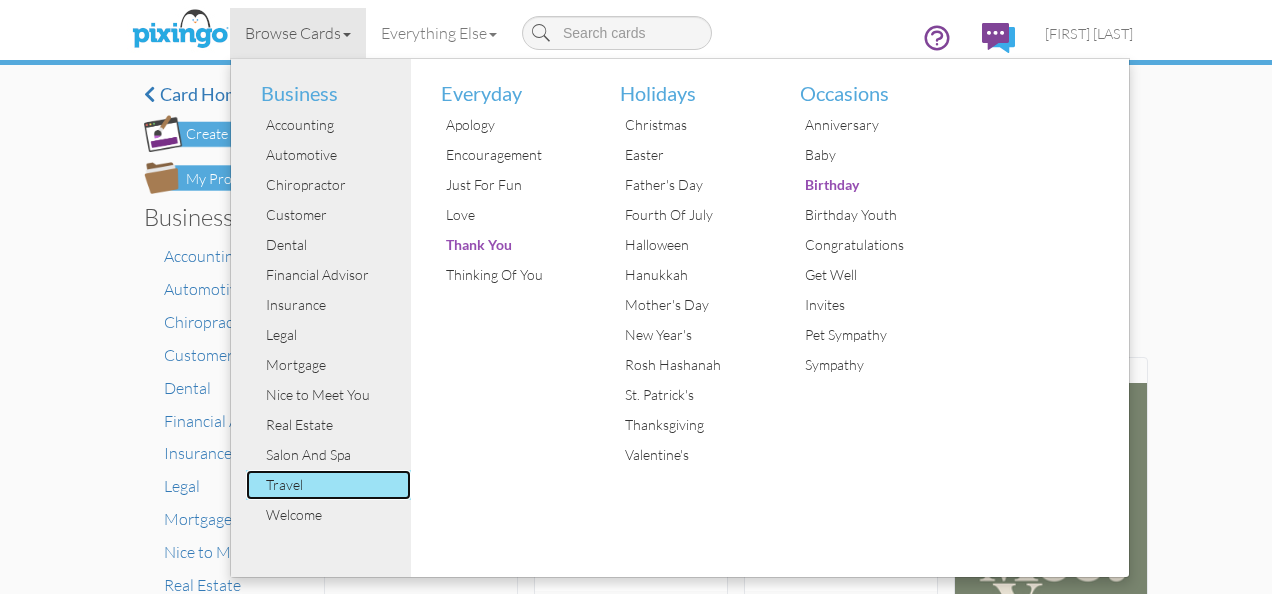 click on "Travel" at bounding box center (336, 485) 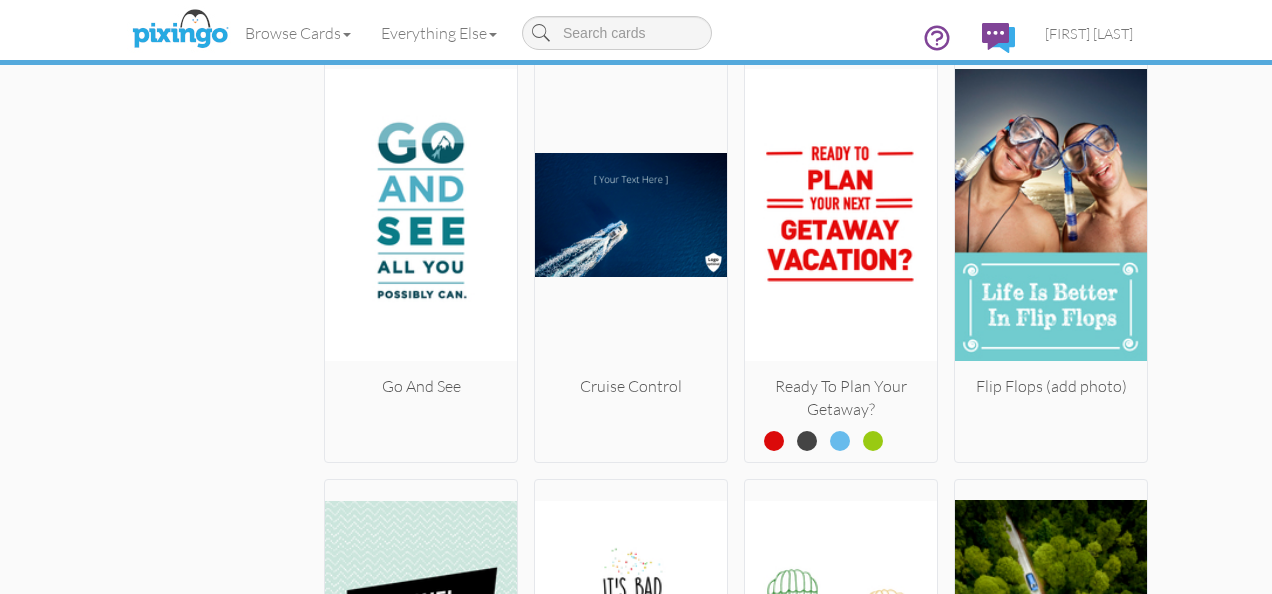 scroll, scrollTop: 4130, scrollLeft: 0, axis: vertical 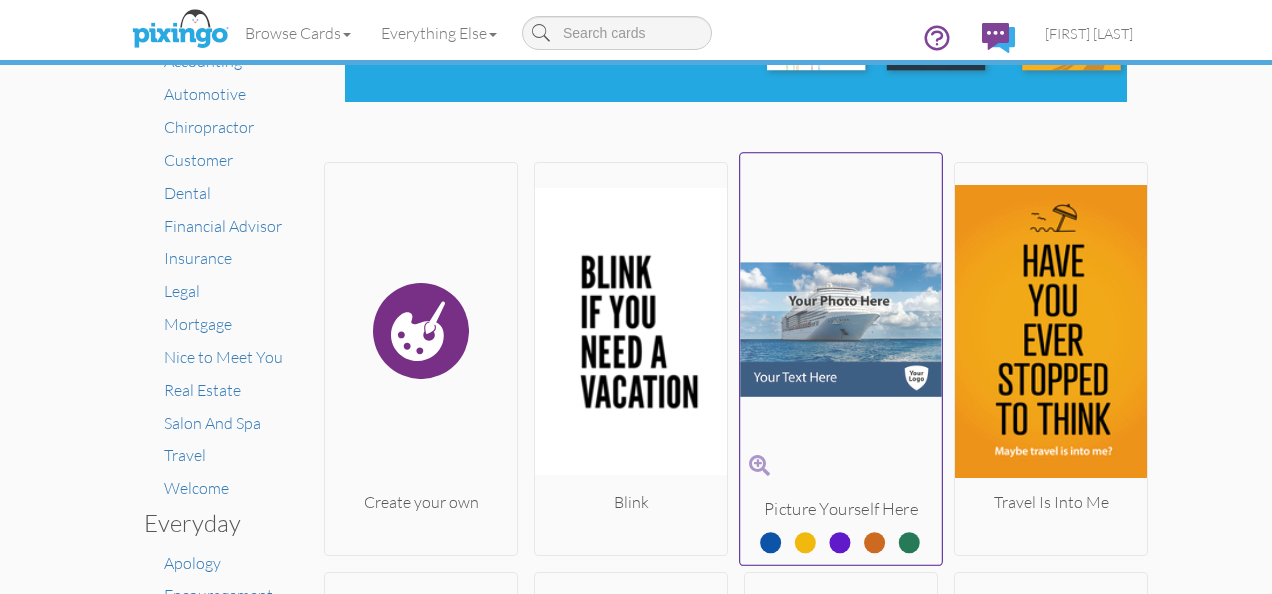 click at bounding box center [841, 330] 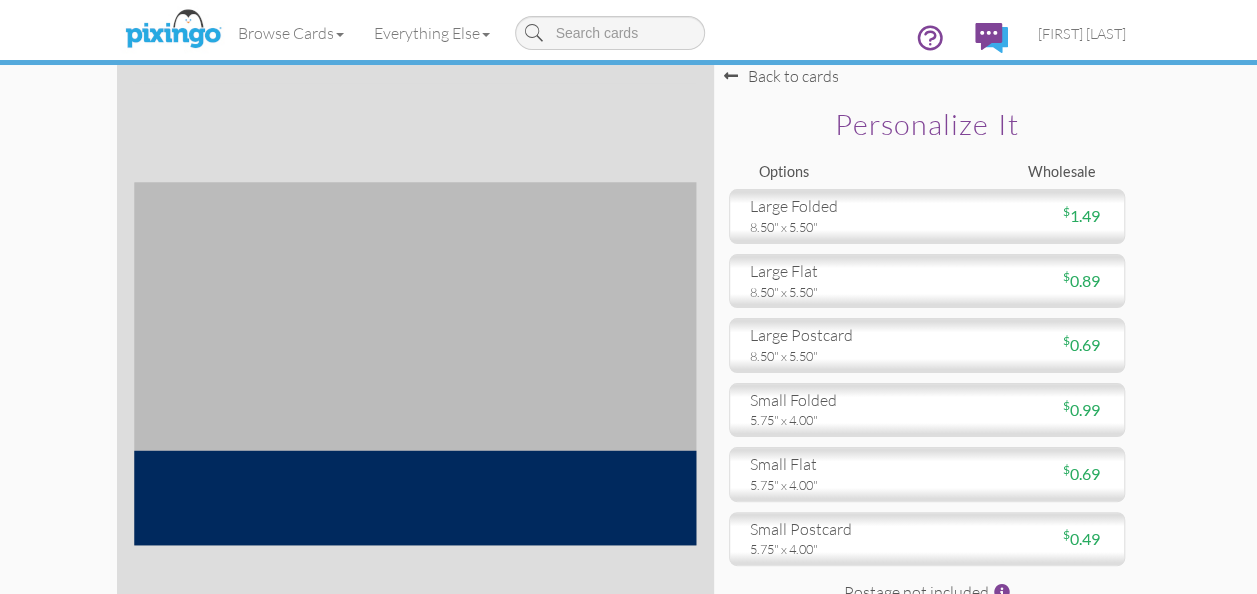 click at bounding box center [731, 76] 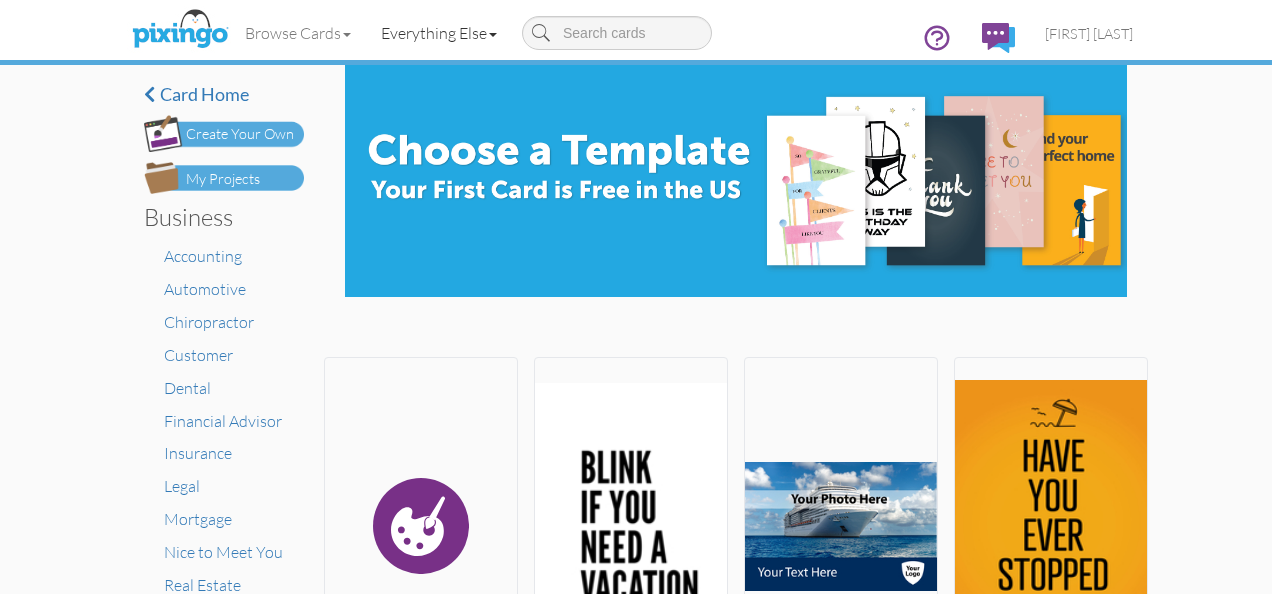 click on "Everything Else" at bounding box center (439, 33) 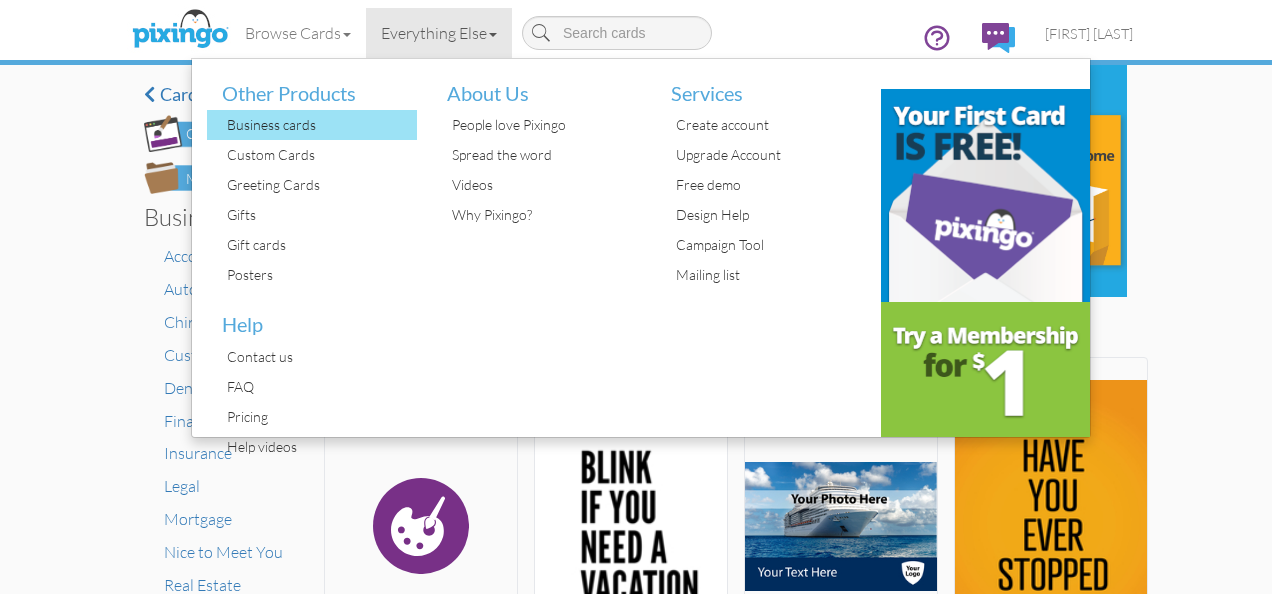 click on "Business cards" at bounding box center (319, 125) 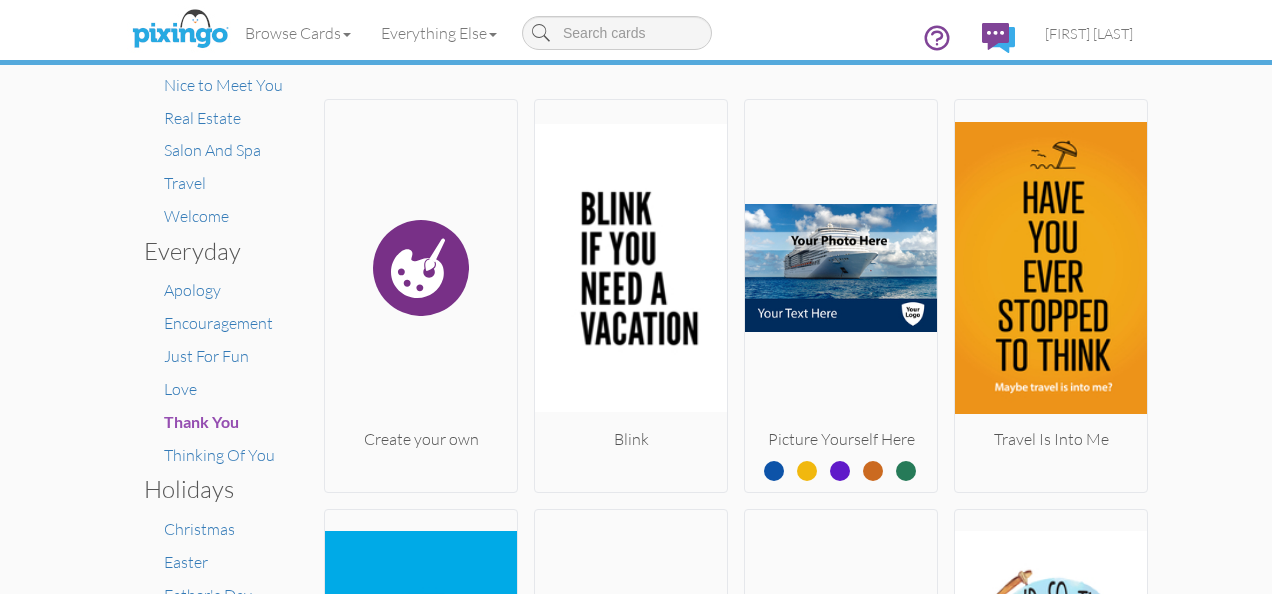 scroll, scrollTop: 0, scrollLeft: 0, axis: both 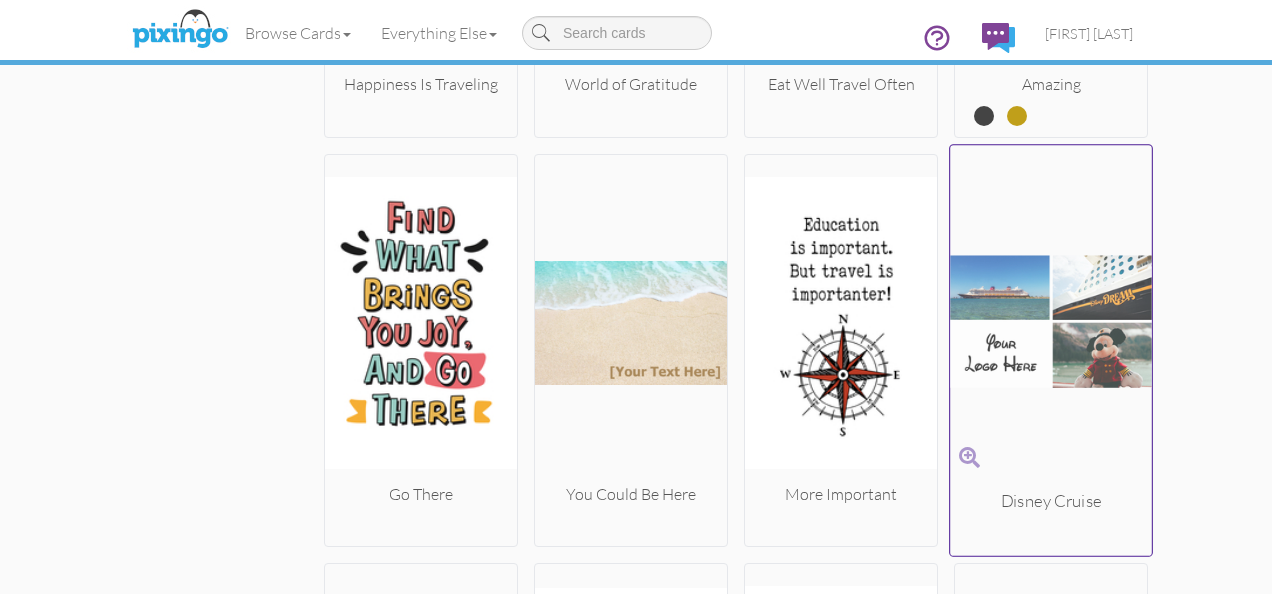 click at bounding box center [1051, 322] 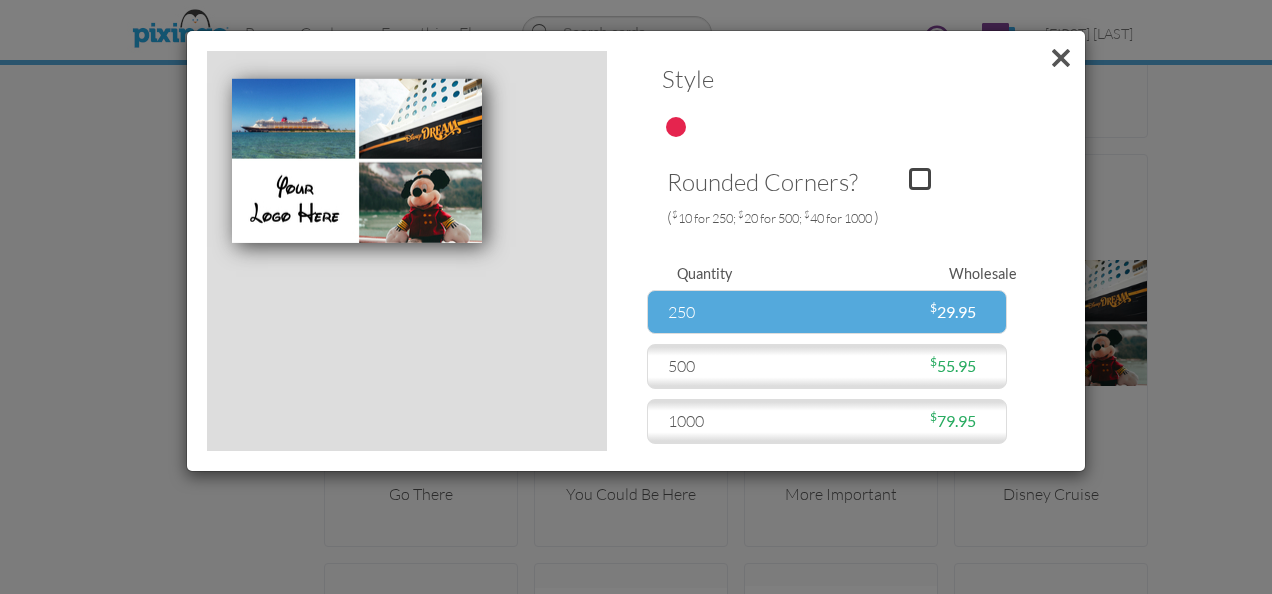 click on "250" at bounding box center (742, 312) 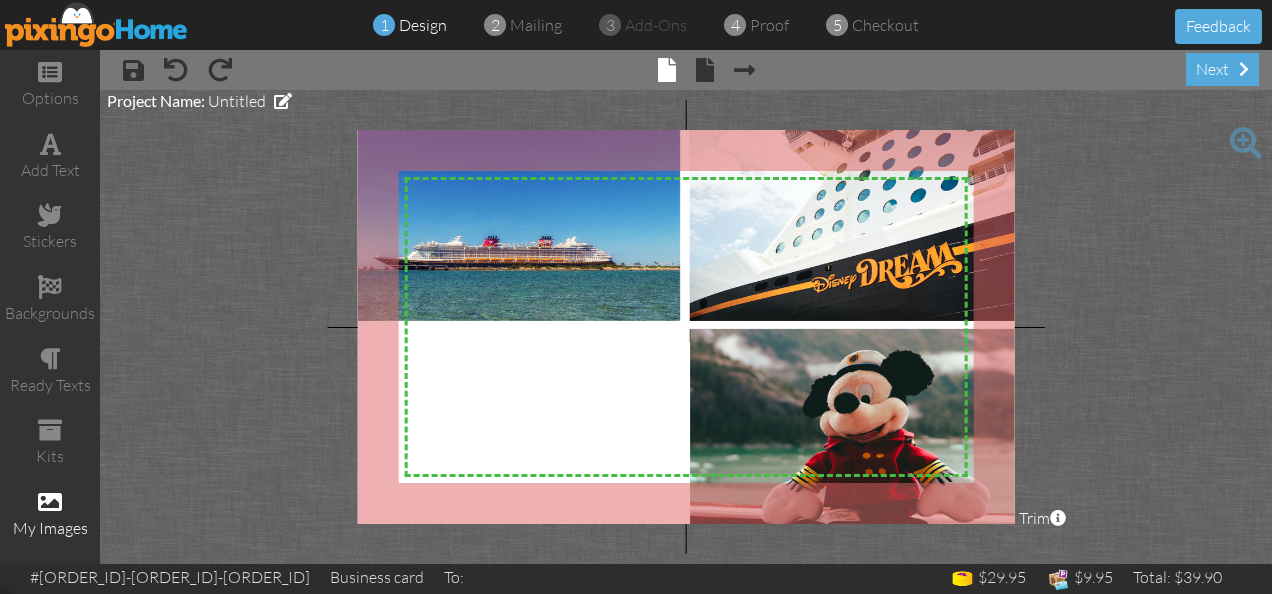 click on "my images" at bounding box center (50, 528) 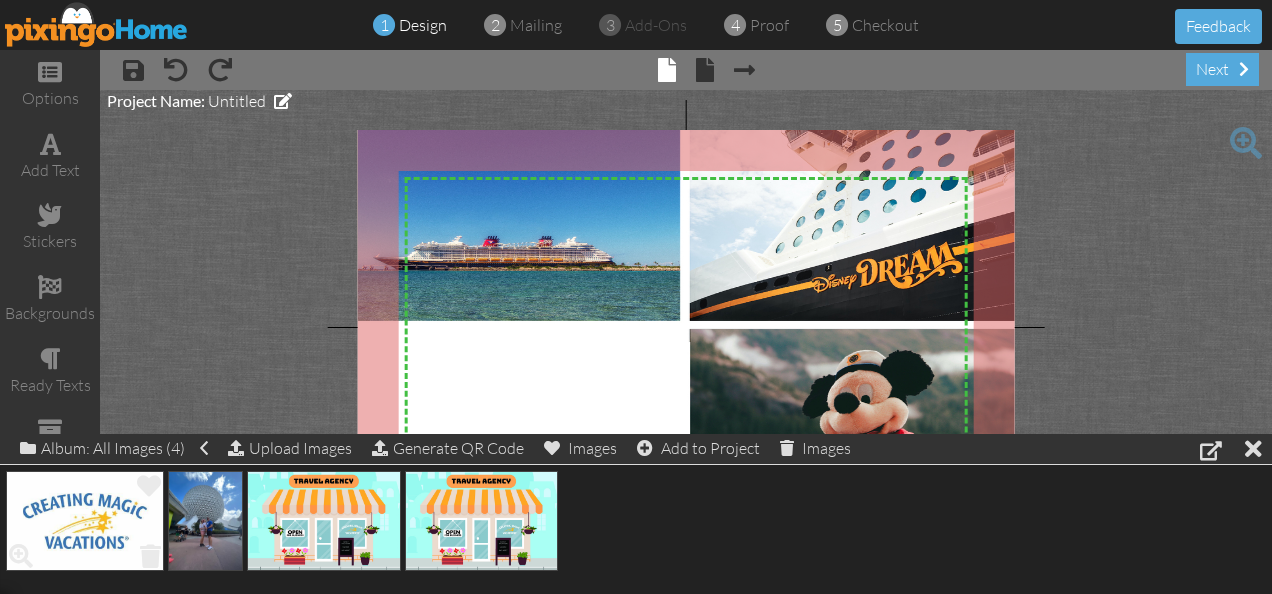click 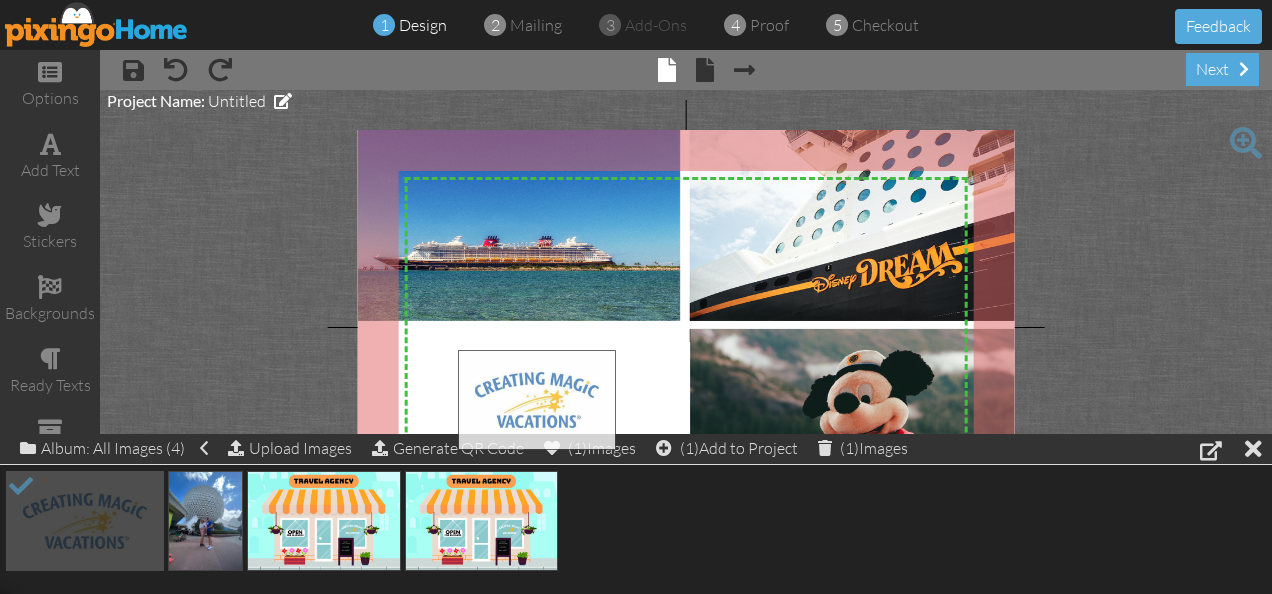 drag, startPoint x: 84, startPoint y: 501, endPoint x: 528, endPoint y: 386, distance: 458.65128 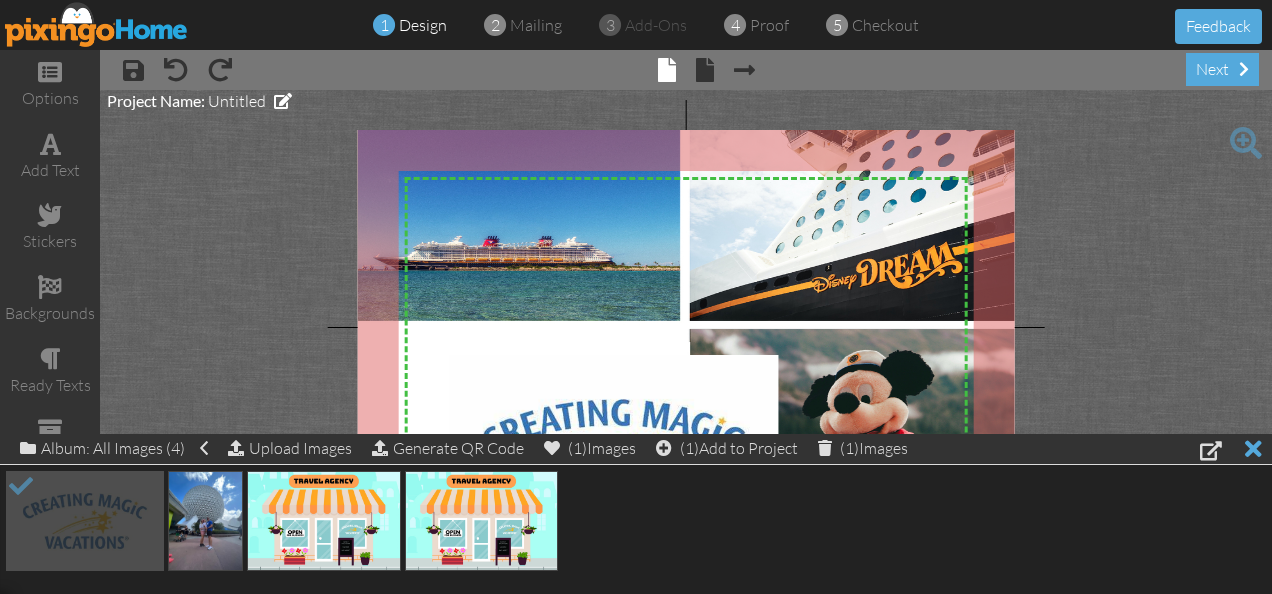 click 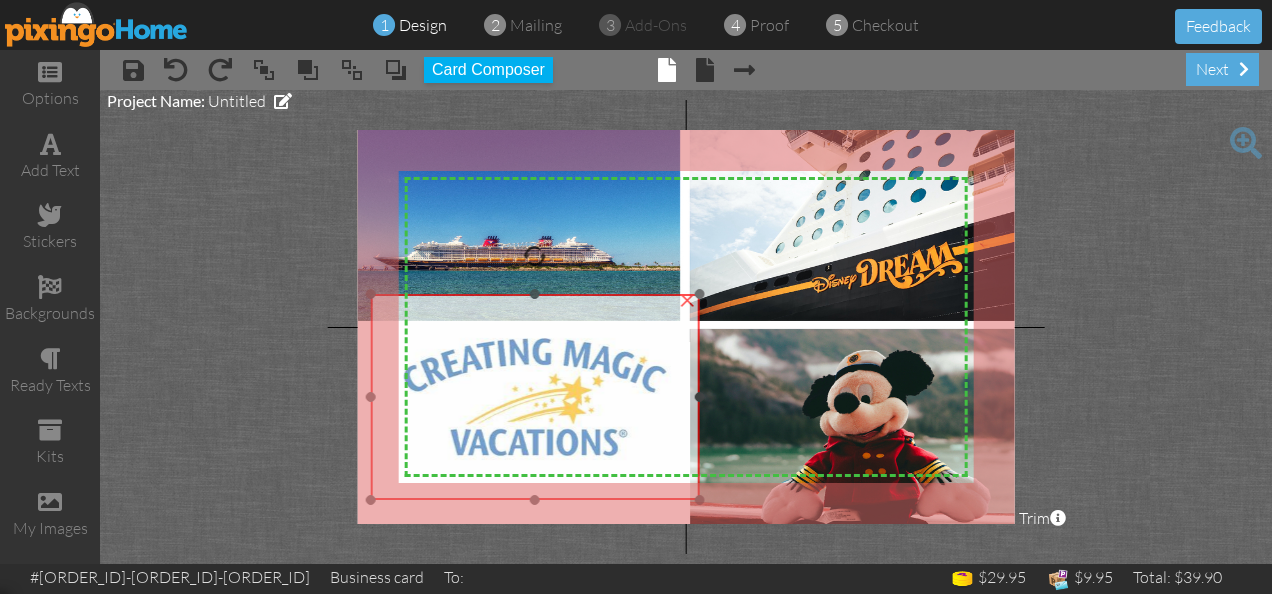 drag, startPoint x: 641, startPoint y: 425, endPoint x: 562, endPoint y: 364, distance: 99.80982 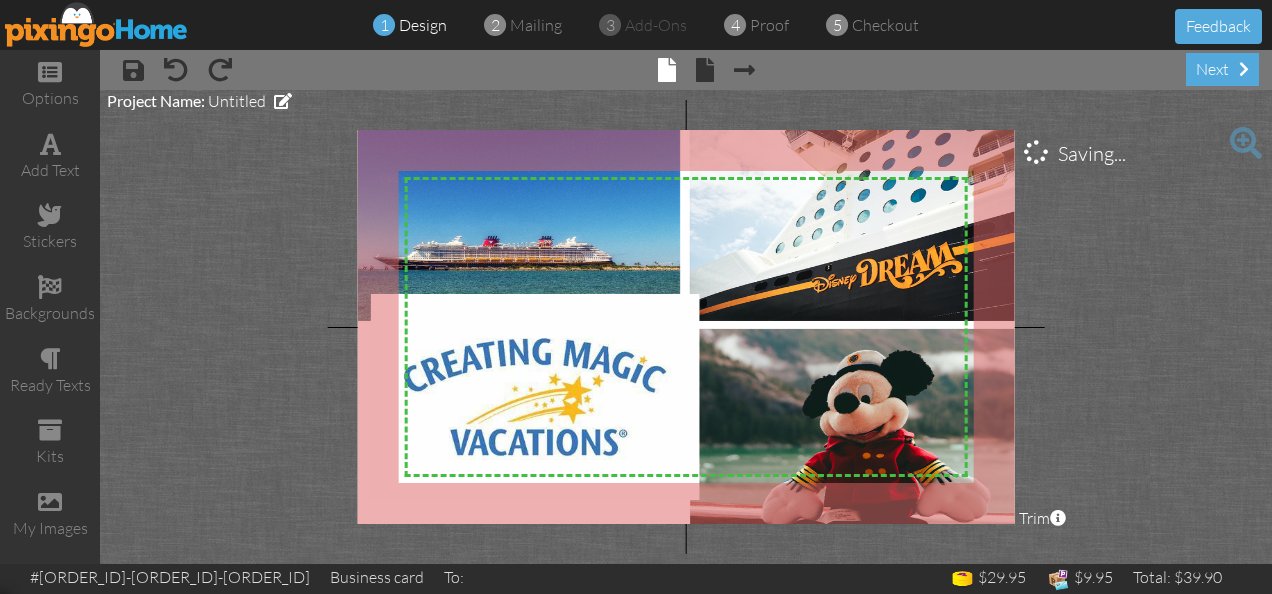 click on "X X X X X X X X X X X X X X X X X X X X X X X X X X X X X X X X X X X X X X X X X X X X X X X X X X X X X X X X X X X X X X X X X X X X X X X X X X X X X X X X X X X X X X X X X X X X X X X X ×
Saving...
Project Name:
Untitled
Trim
×
About the red and green reference lines
Area inside the
green dashed line
represents a safe zone where all work will be visible on the final
print.
The
red trim zone   represents where the print
is expected to be cut.
Canvas wraps have a 1" wrap on the sides." at bounding box center (686, 327) 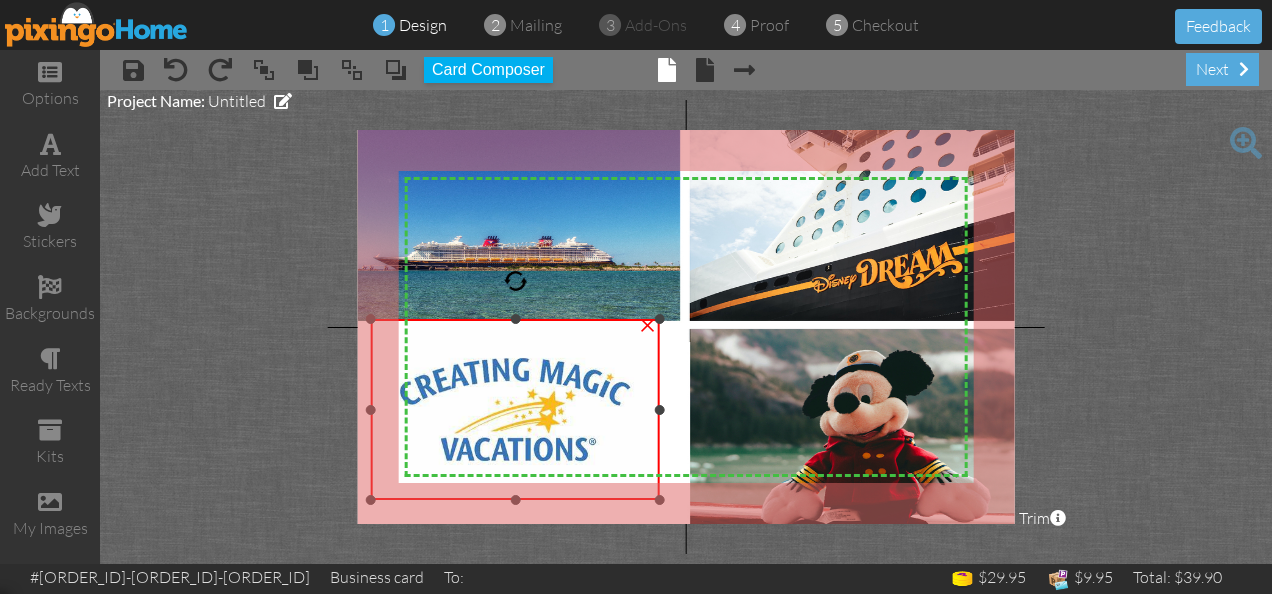 drag, startPoint x: 700, startPoint y: 293, endPoint x: 686, endPoint y: 318, distance: 28.653097 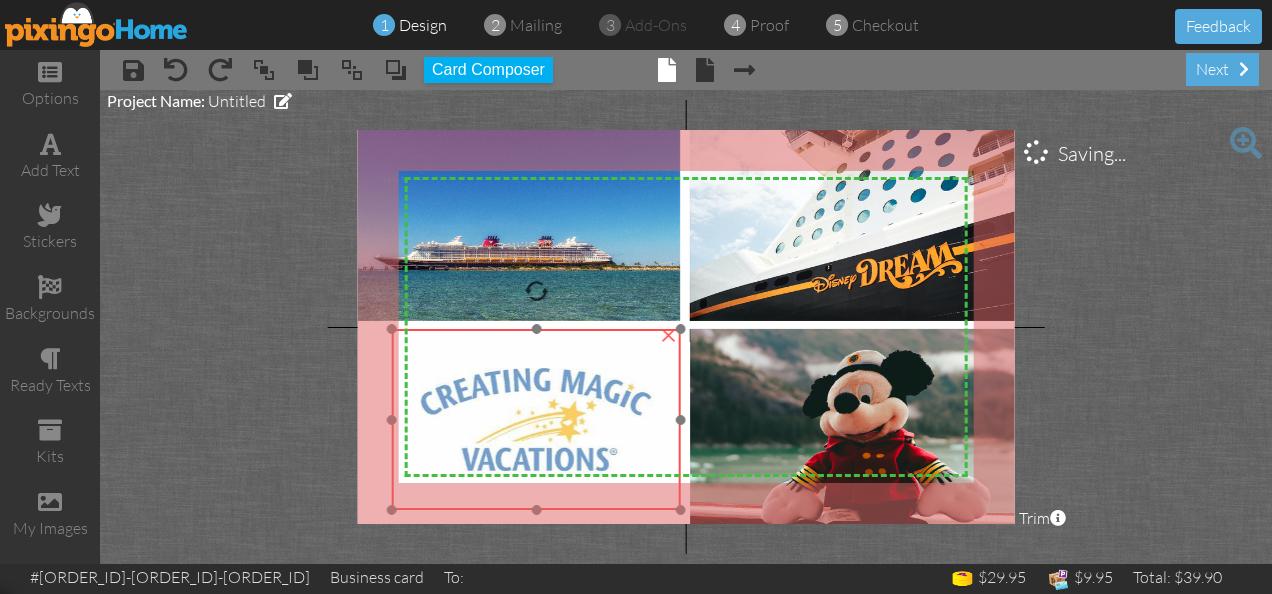 drag, startPoint x: 530, startPoint y: 376, endPoint x: 551, endPoint y: 386, distance: 23.259407 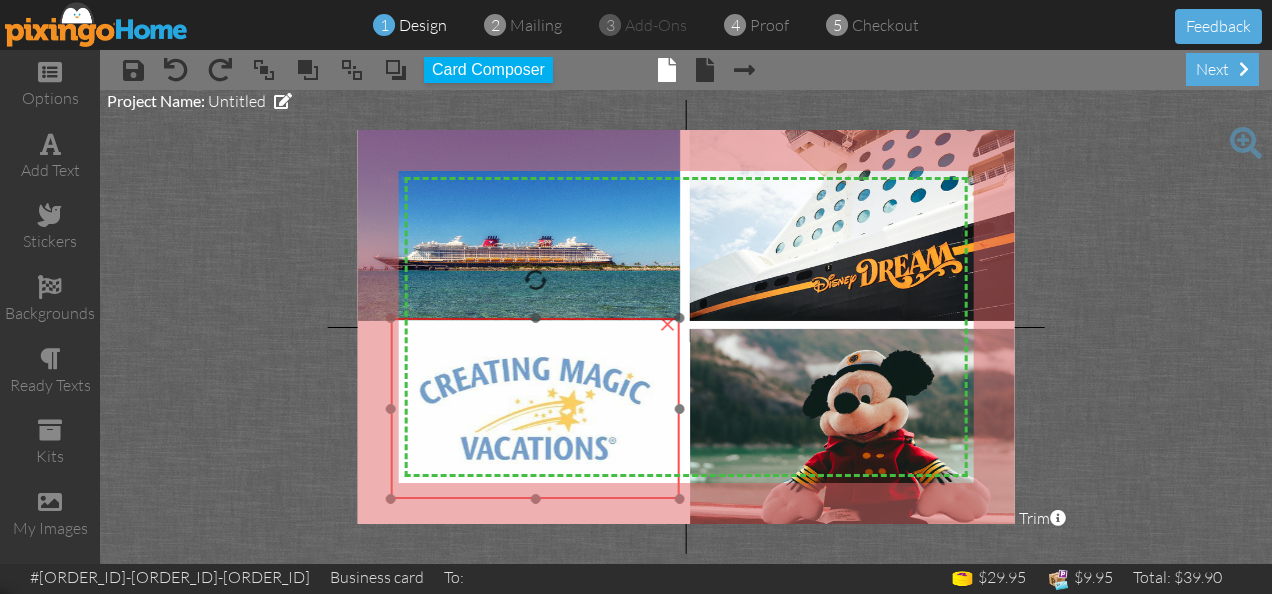 drag, startPoint x: 555, startPoint y: 420, endPoint x: 554, endPoint y: 409, distance: 11.045361 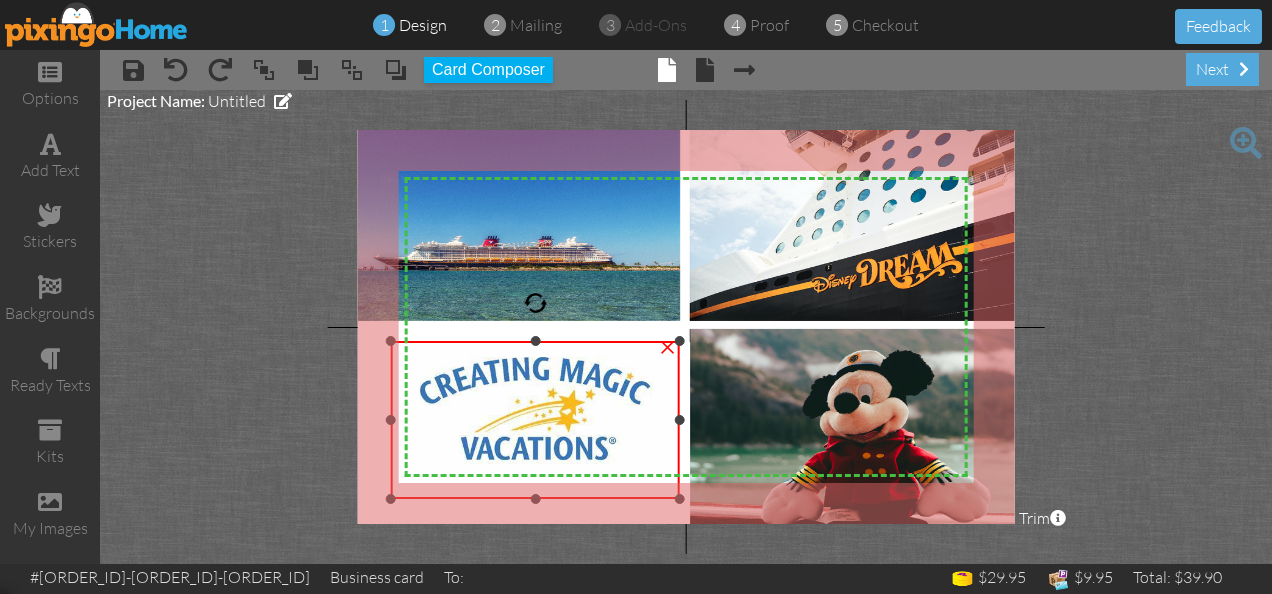drag, startPoint x: 536, startPoint y: 319, endPoint x: 536, endPoint y: 342, distance: 23 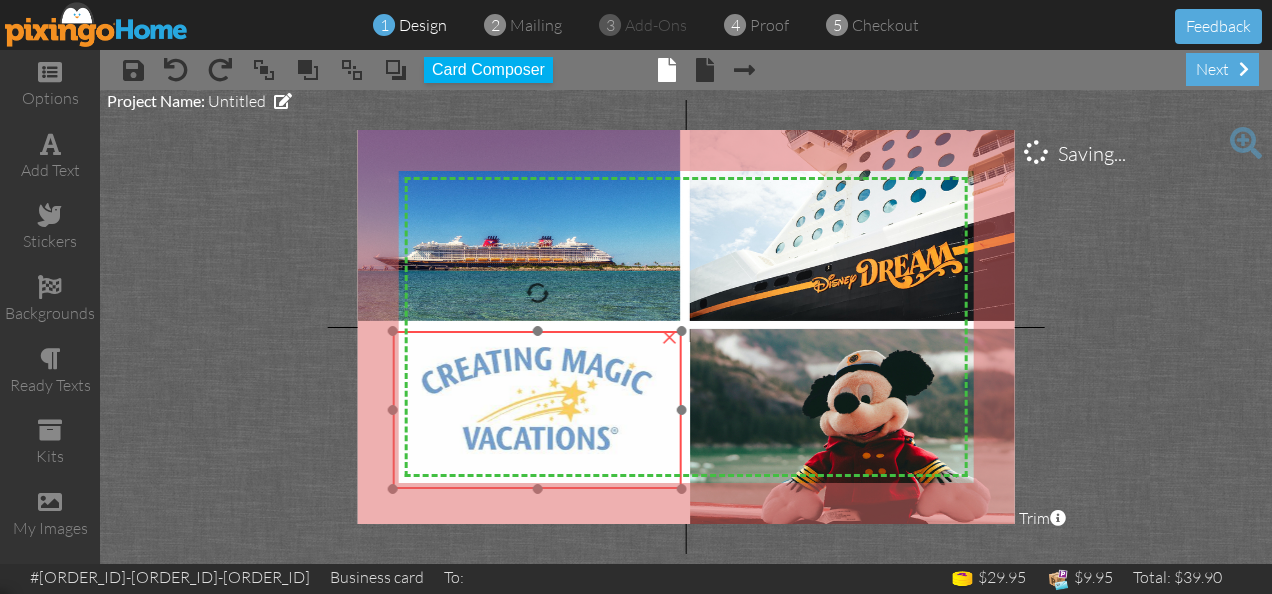 drag, startPoint x: 532, startPoint y: 412, endPoint x: 534, endPoint y: 402, distance: 10.198039 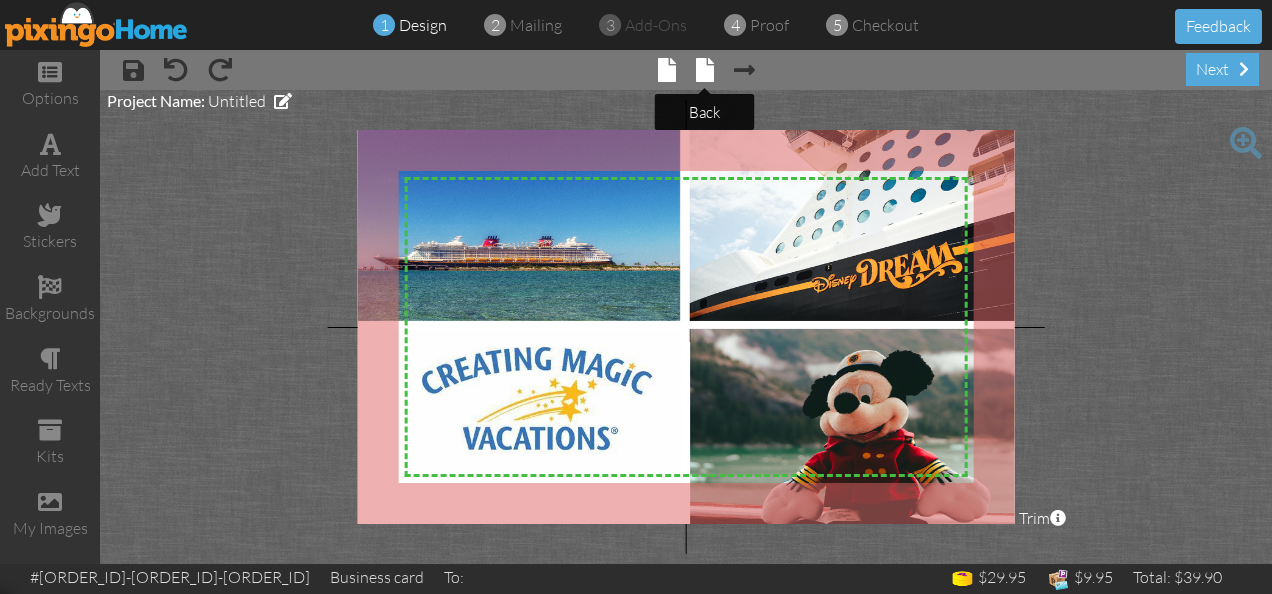 click at bounding box center [705, 70] 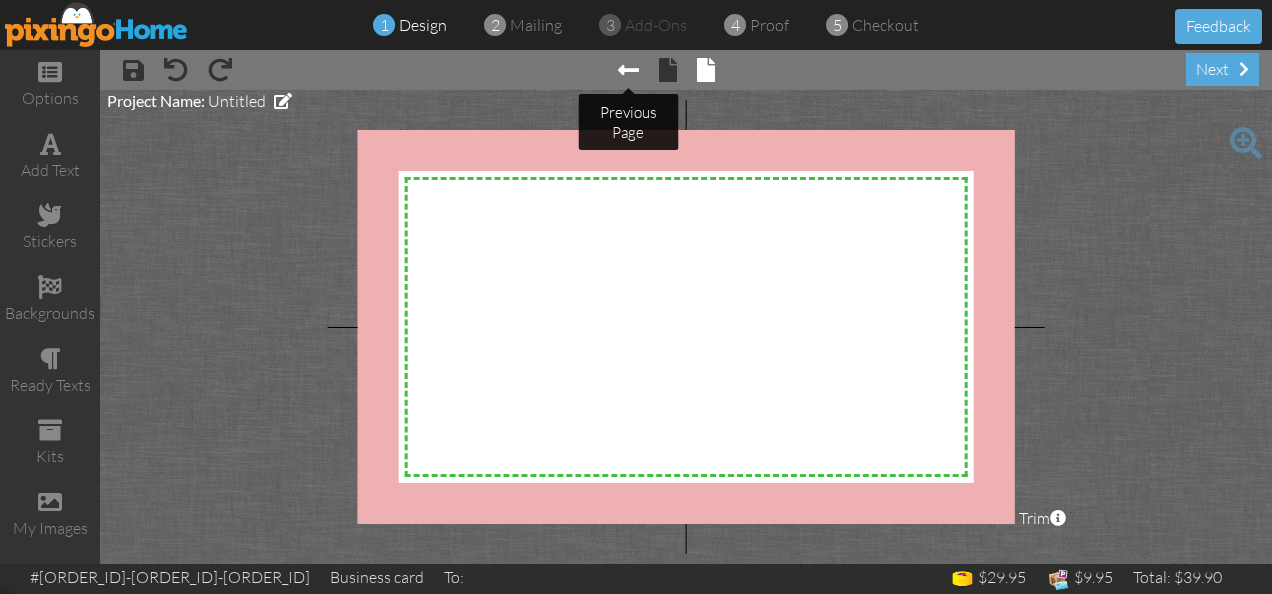 click at bounding box center [628, 70] 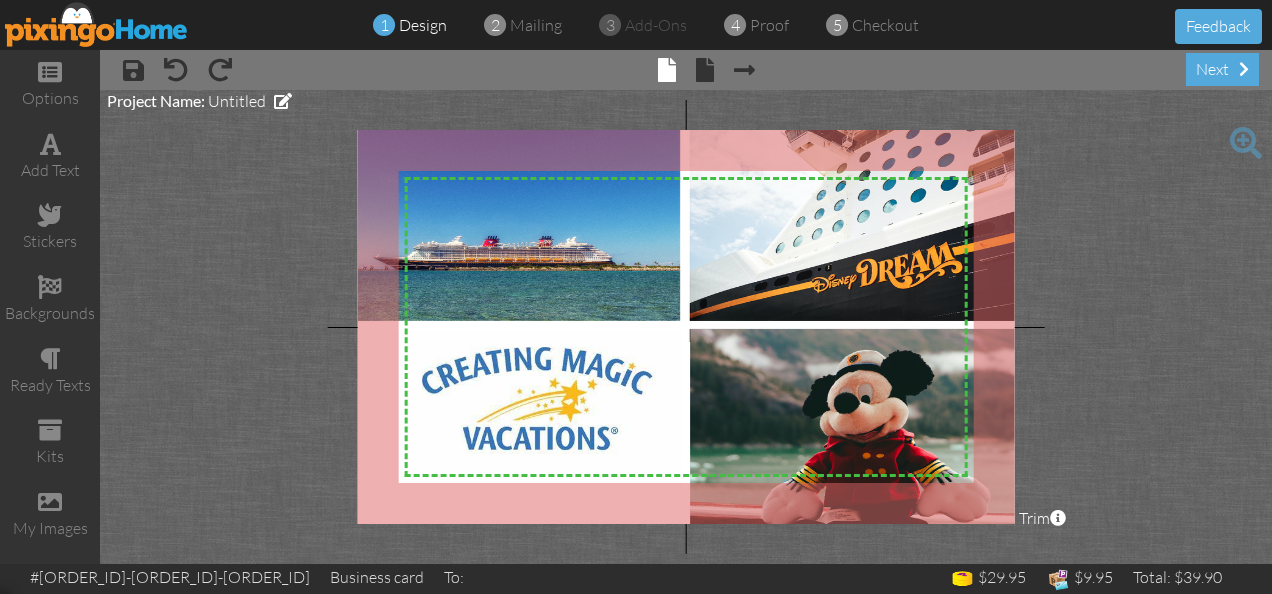 drag, startPoint x: 853, startPoint y: 264, endPoint x: 819, endPoint y: 268, distance: 34.234486 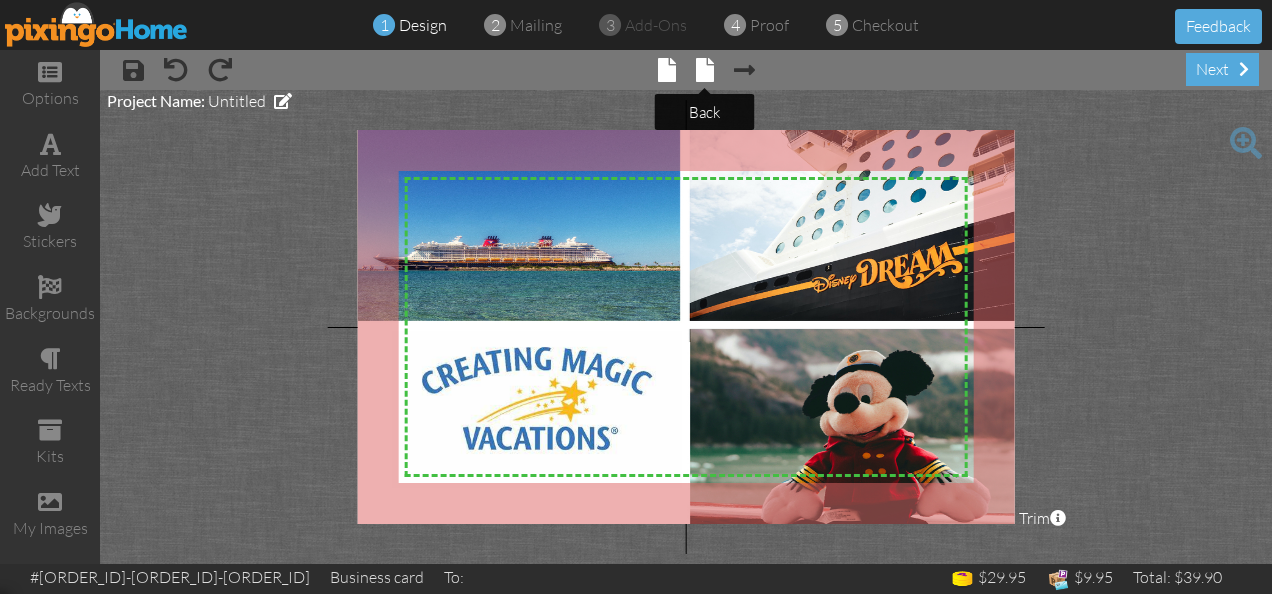 click at bounding box center (705, 70) 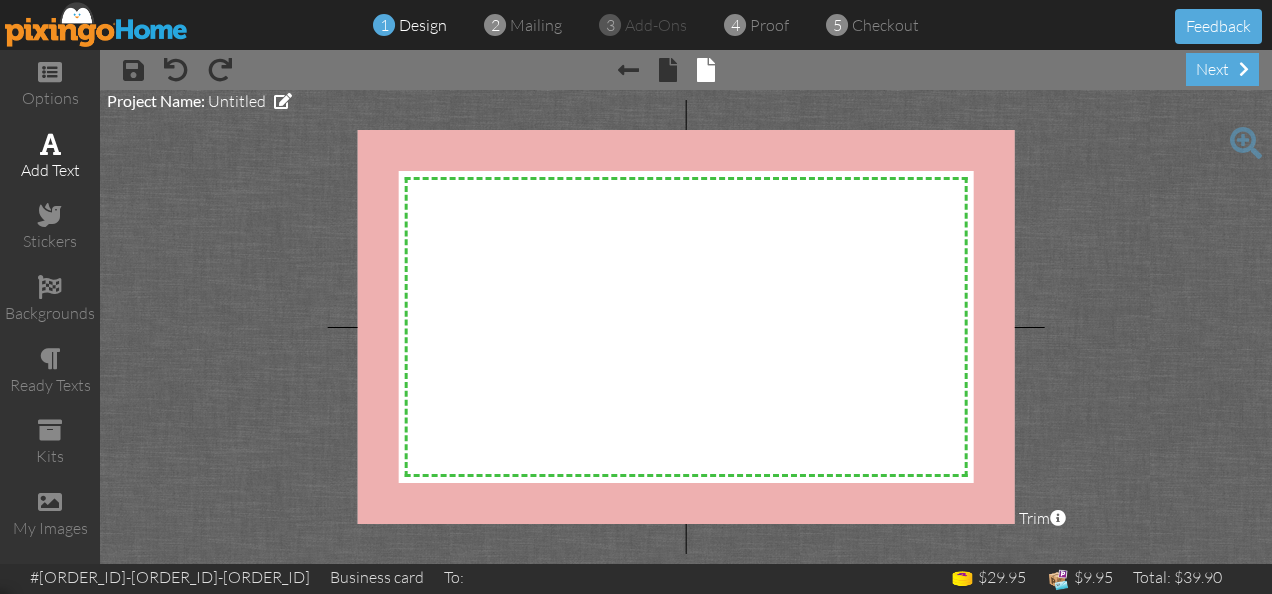 click at bounding box center (50, 144) 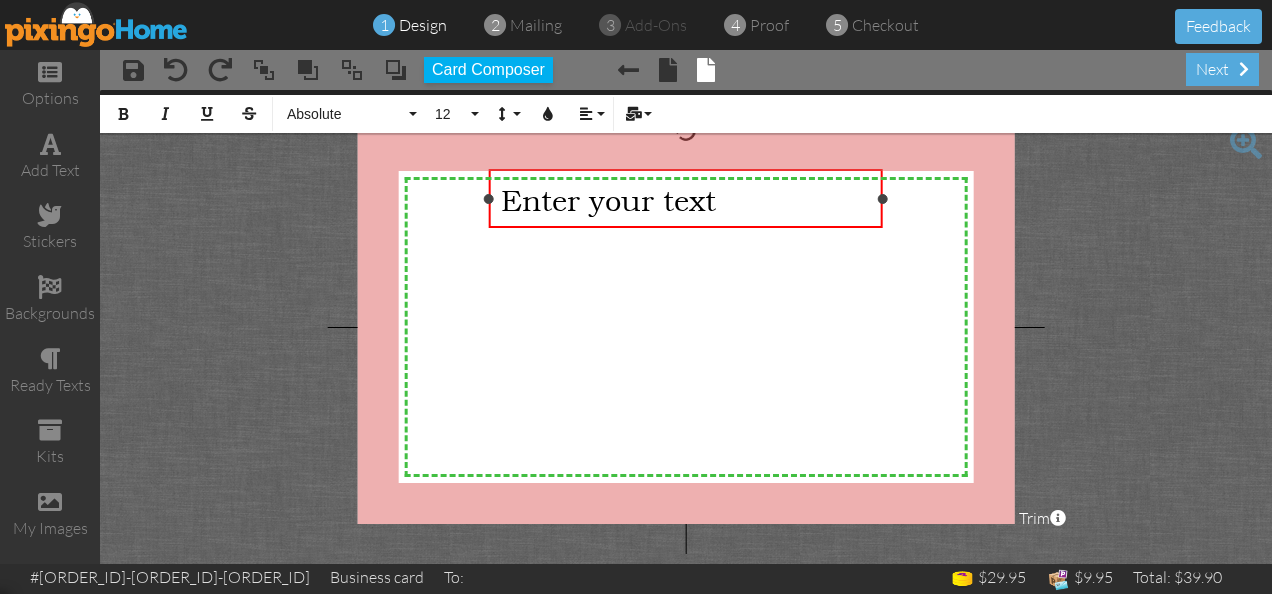 type 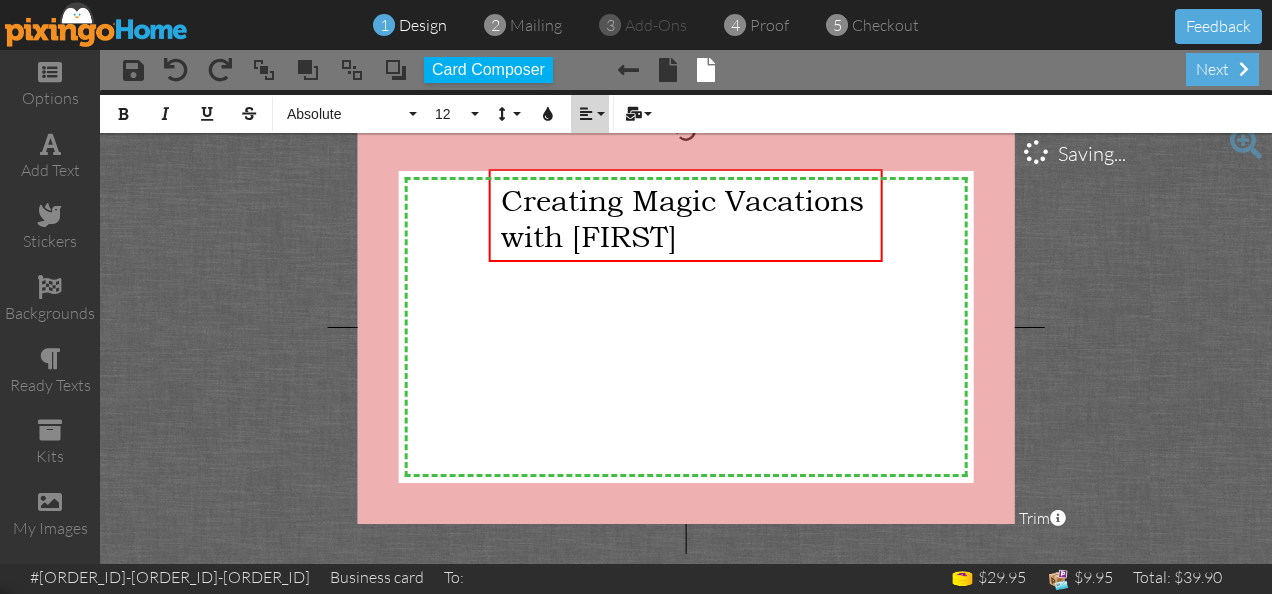 click on "Align" at bounding box center [590, 114] 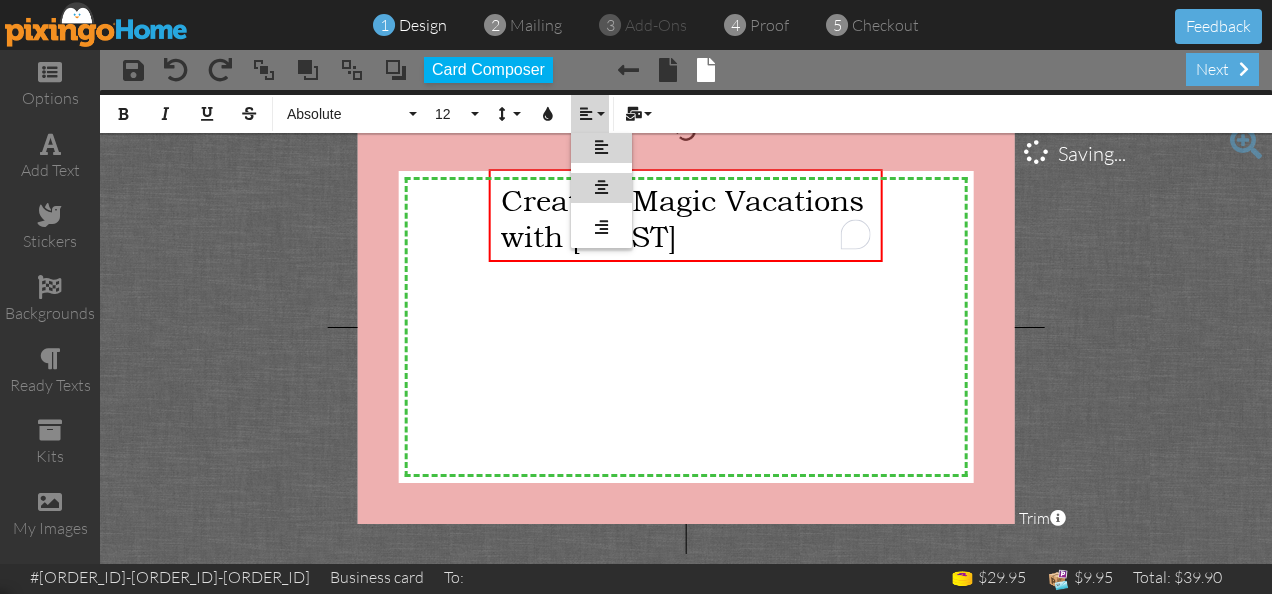 click at bounding box center [601, 187] 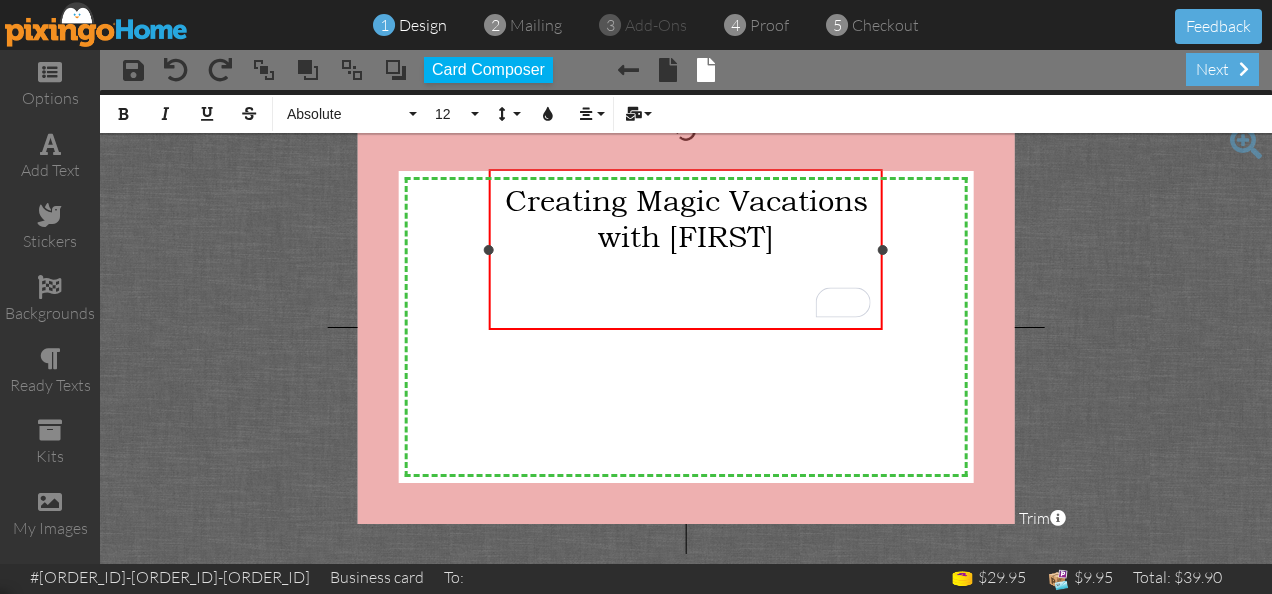 drag, startPoint x: 690, startPoint y: 302, endPoint x: 672, endPoint y: 301, distance: 18.027756 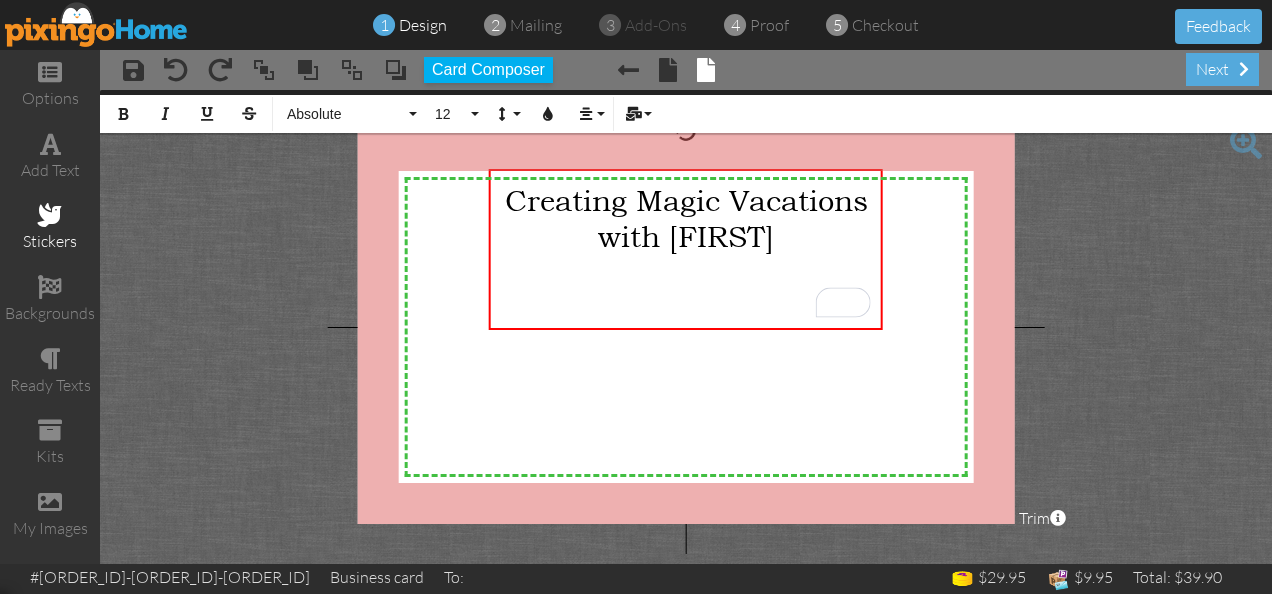 click on "stickers" at bounding box center (50, 241) 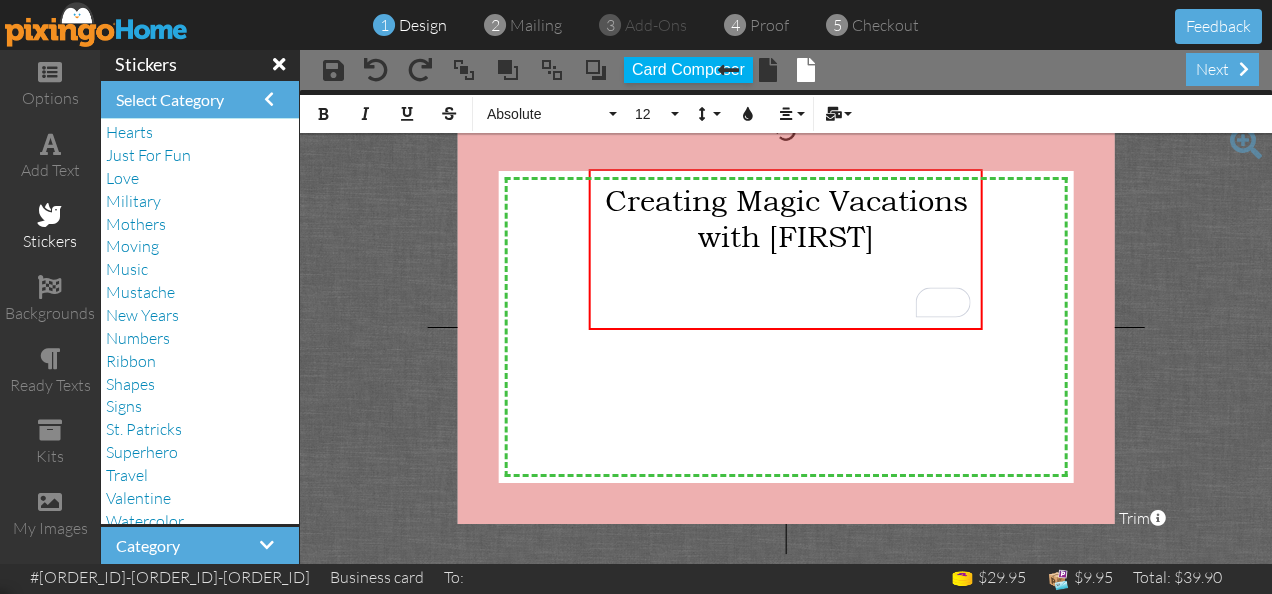 scroll, scrollTop: 496, scrollLeft: 0, axis: vertical 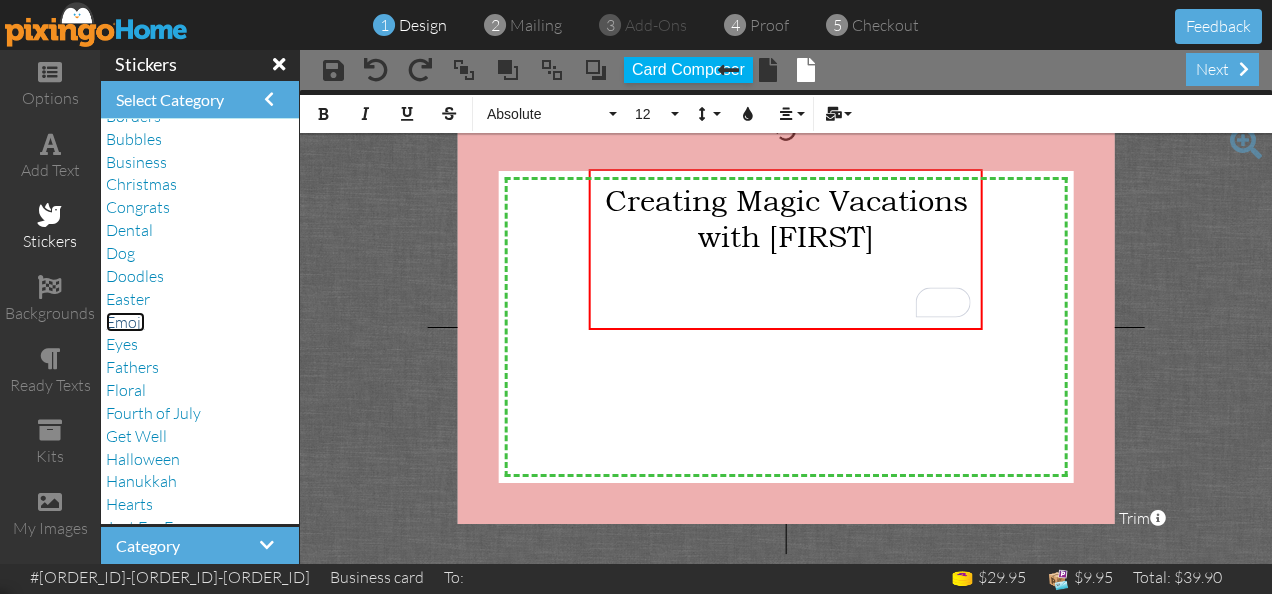 click on "Emoji" at bounding box center [125, 322] 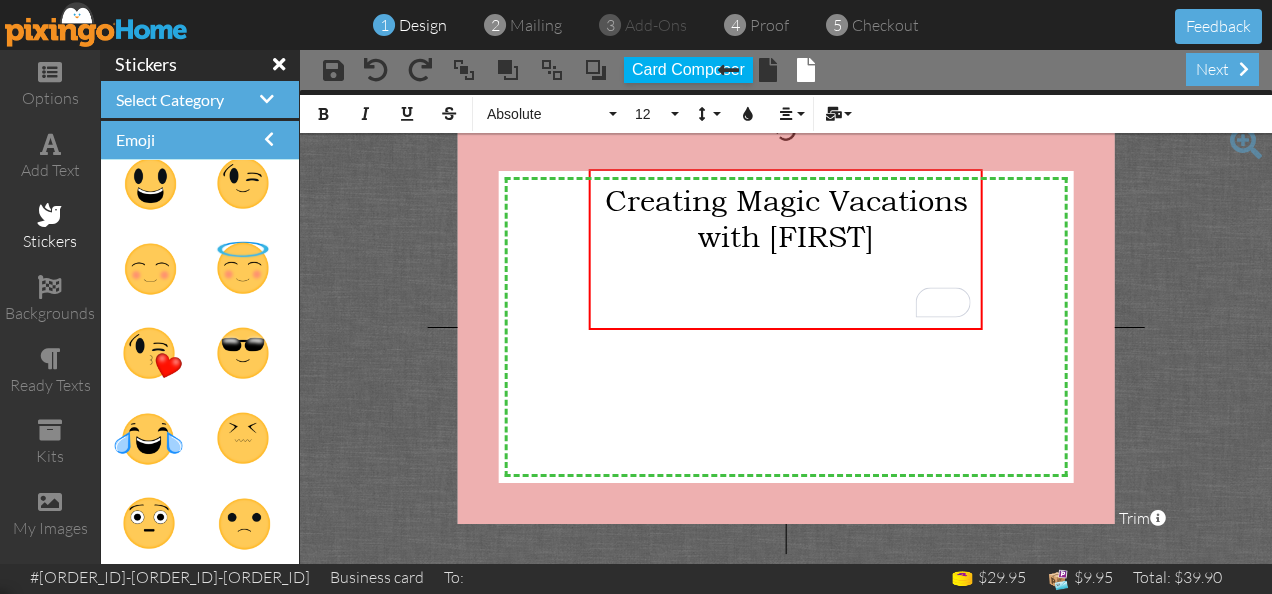scroll, scrollTop: 0, scrollLeft: 0, axis: both 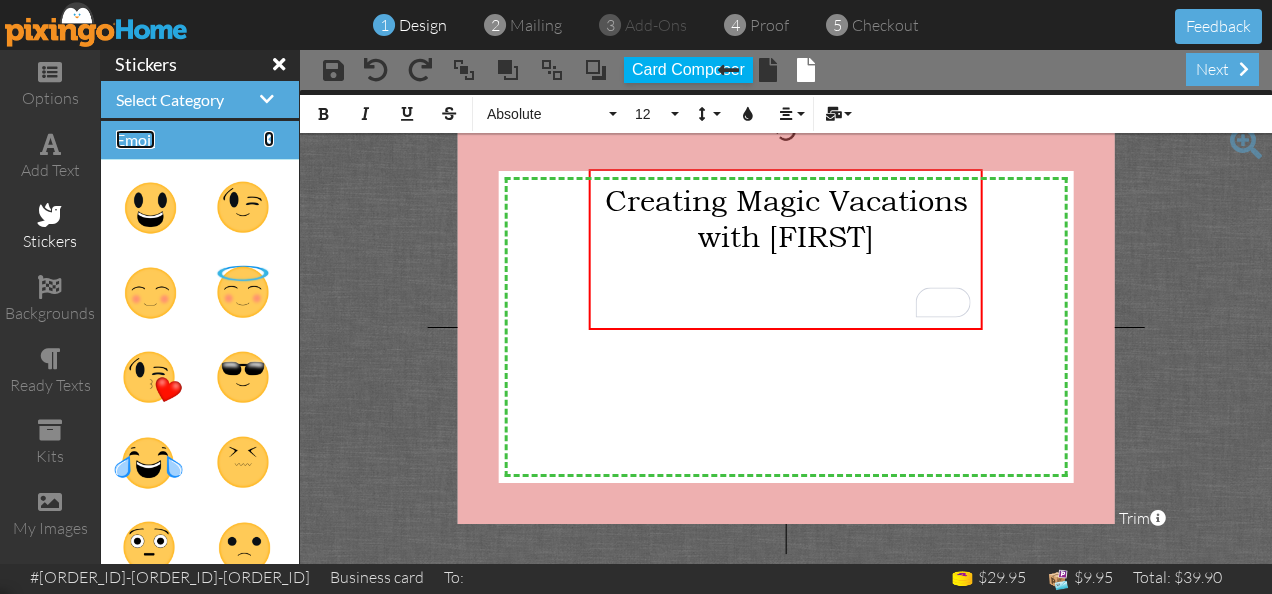 click at bounding box center [269, 139] 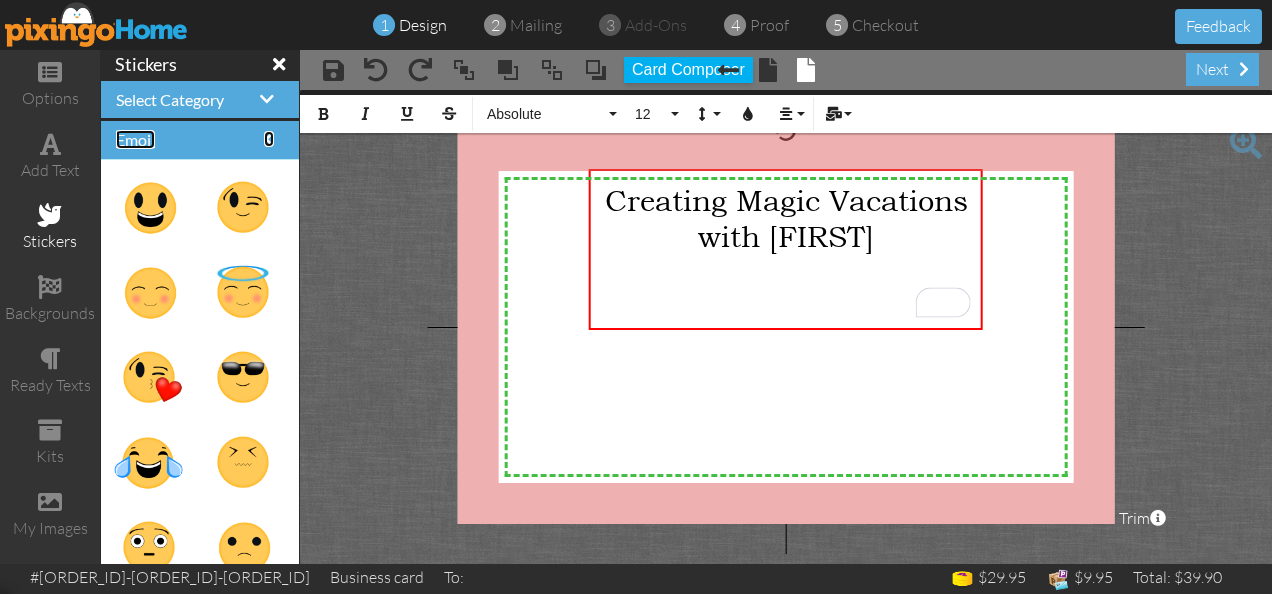 click at bounding box center [269, 139] 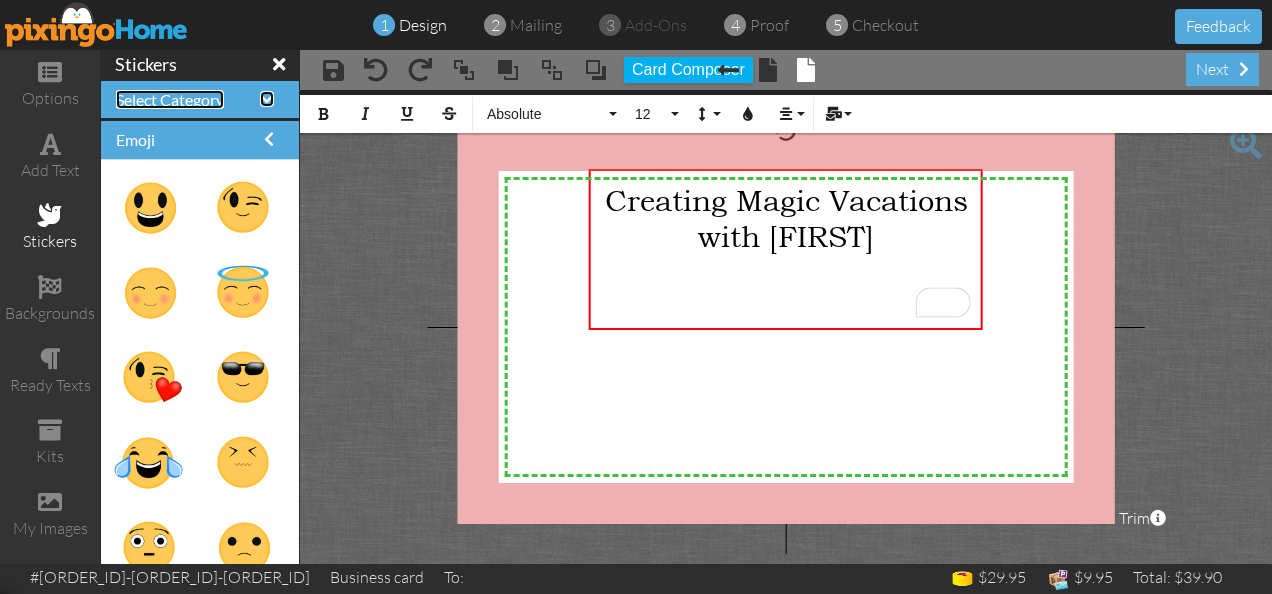 click at bounding box center (267, 99) 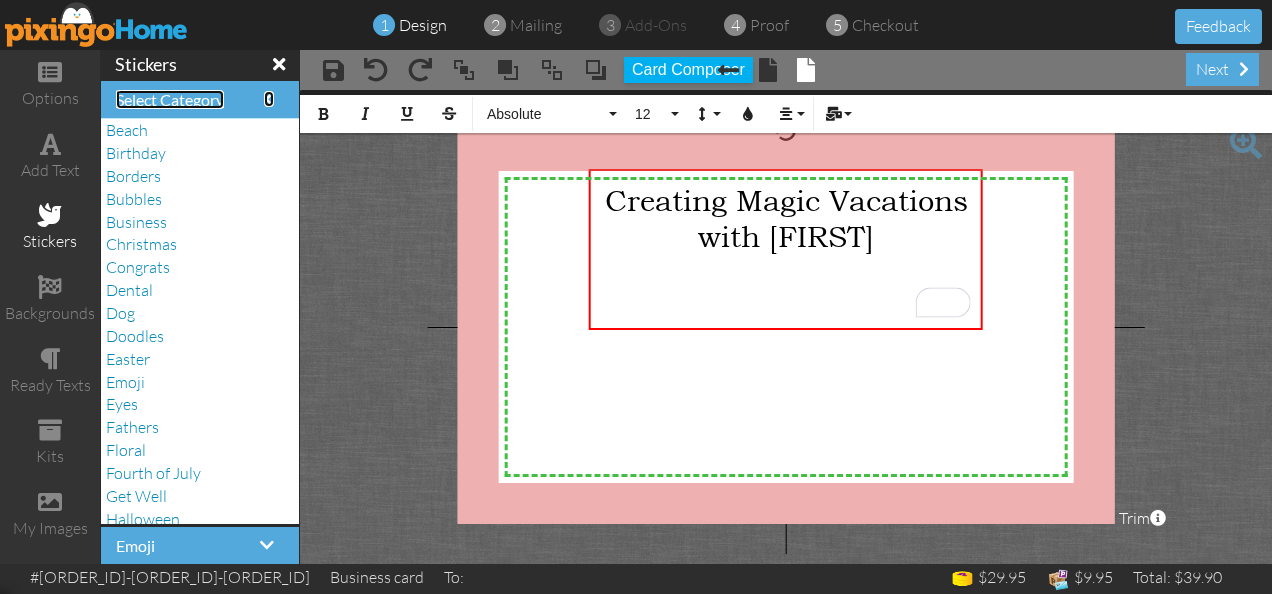 scroll, scrollTop: 0, scrollLeft: 0, axis: both 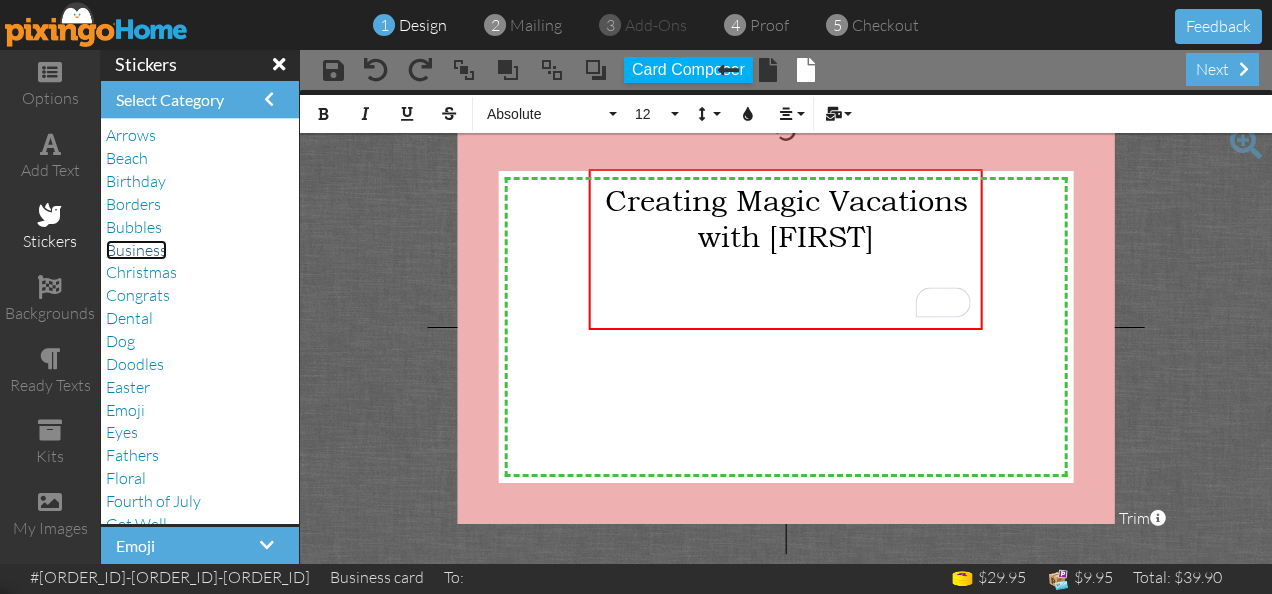 click on "Business" at bounding box center (136, 250) 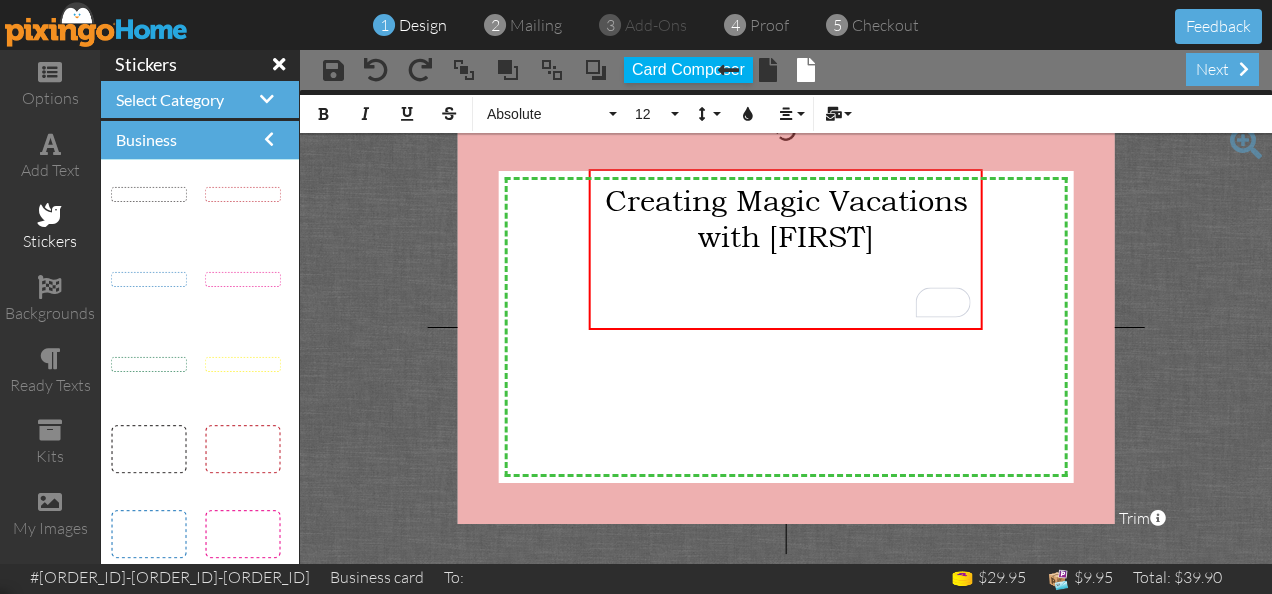 scroll, scrollTop: 4655, scrollLeft: 0, axis: vertical 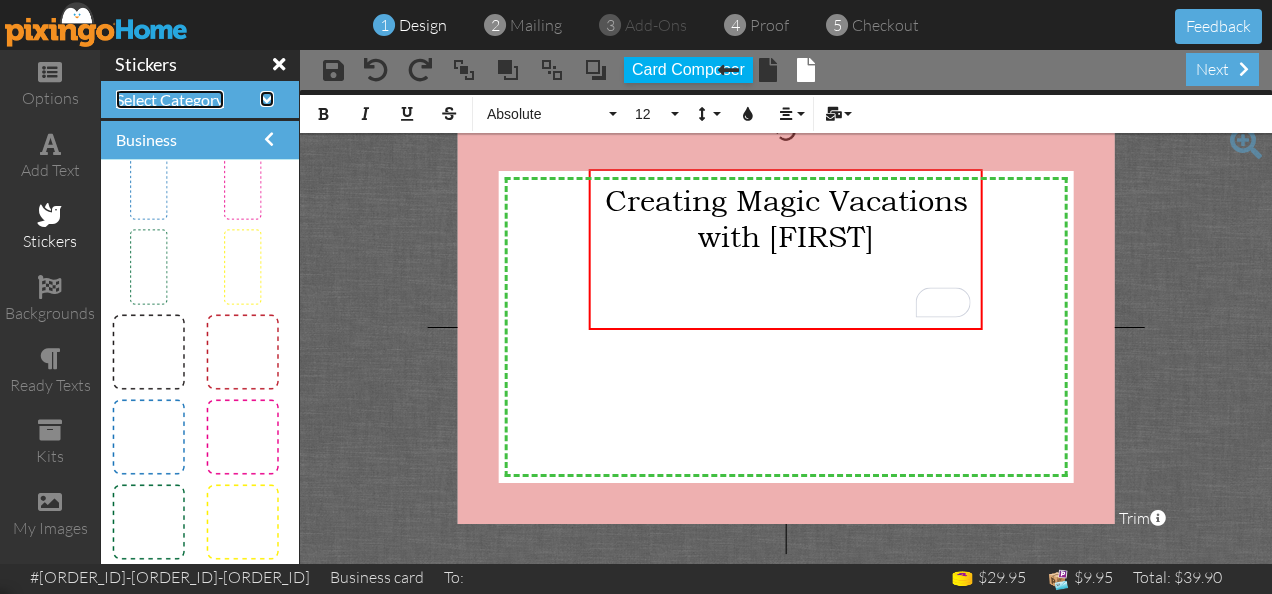 click at bounding box center (267, 99) 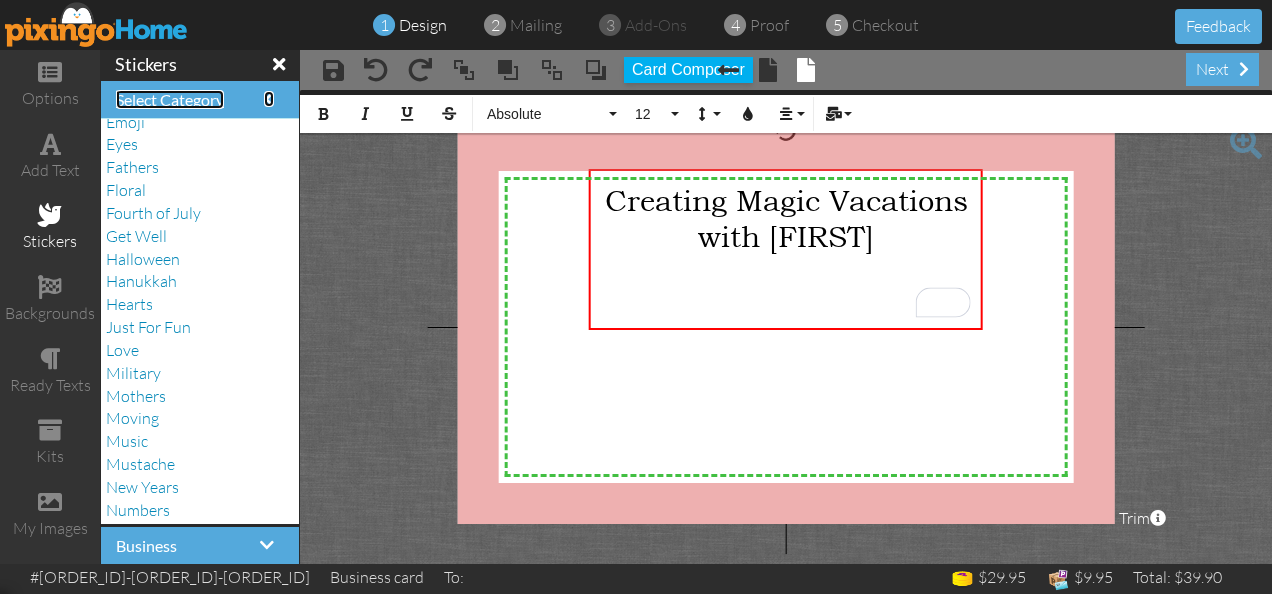 scroll, scrollTop: 290, scrollLeft: 0, axis: vertical 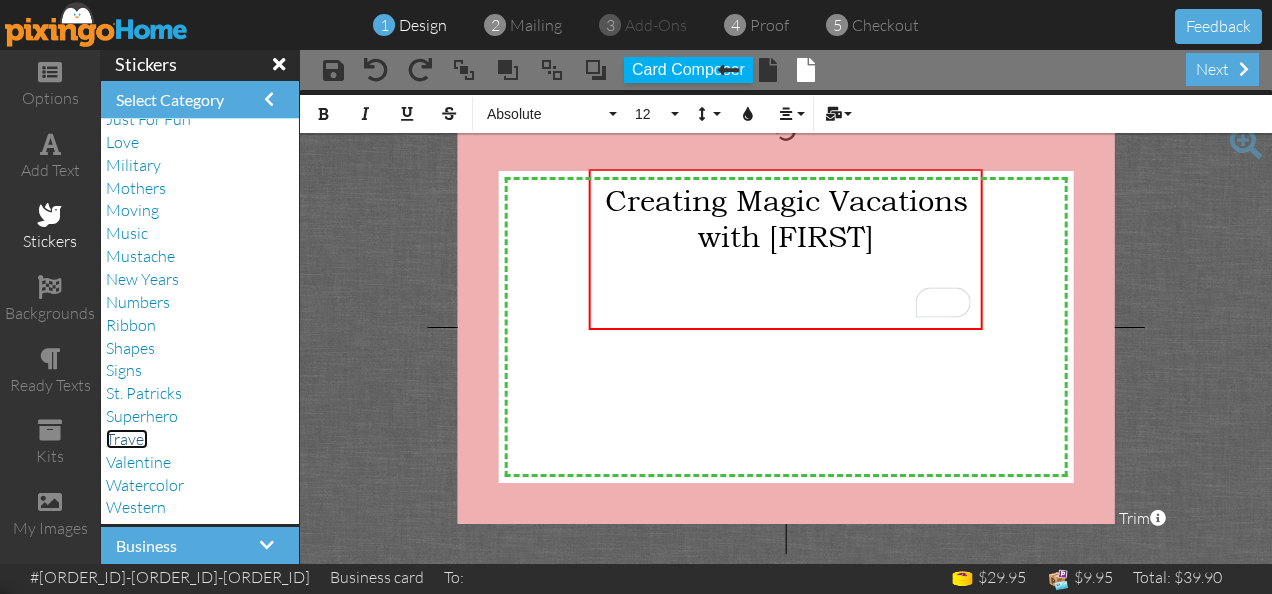 click on "Travel" at bounding box center (127, 439) 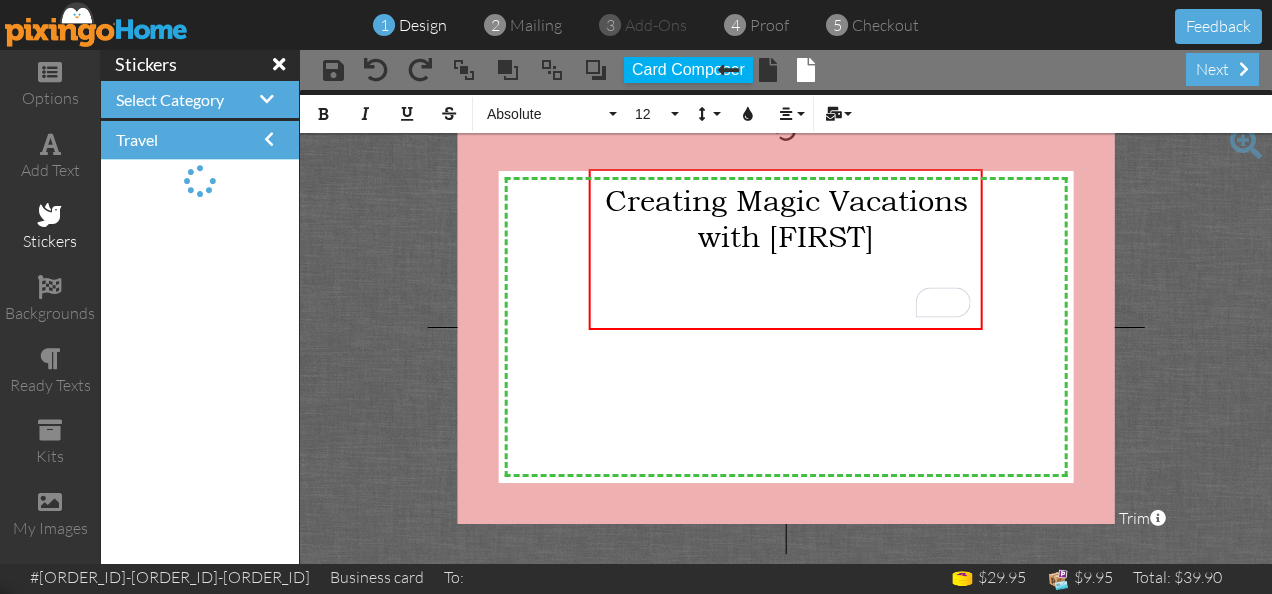 scroll, scrollTop: 0, scrollLeft: 0, axis: both 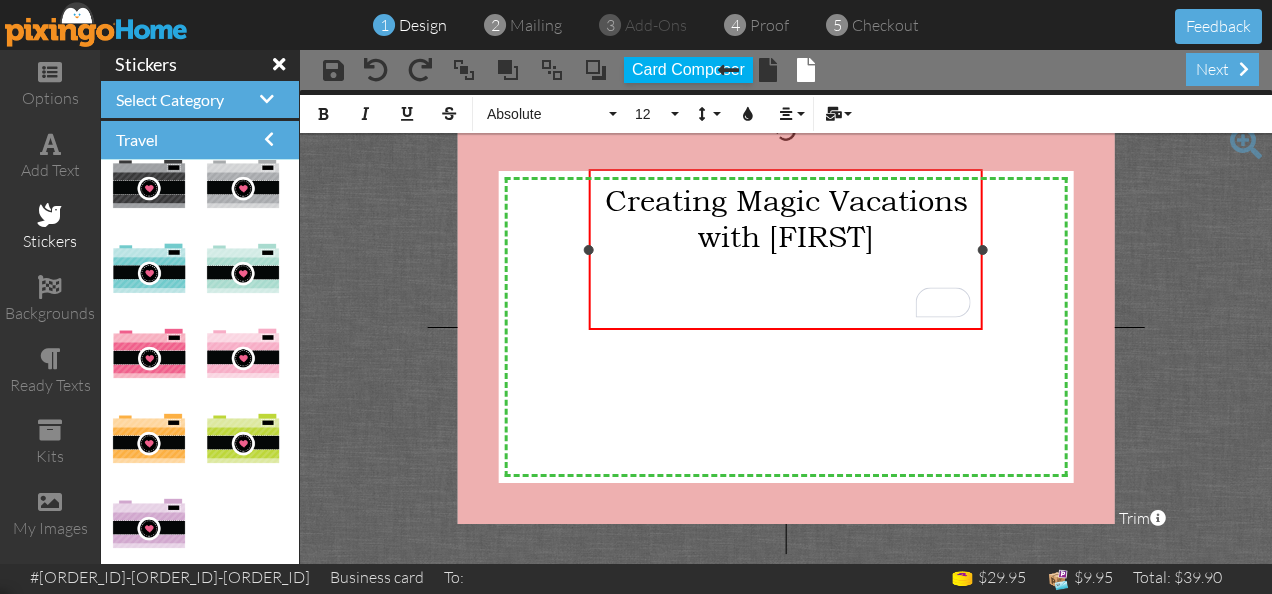 click on "​" at bounding box center [786, 308] 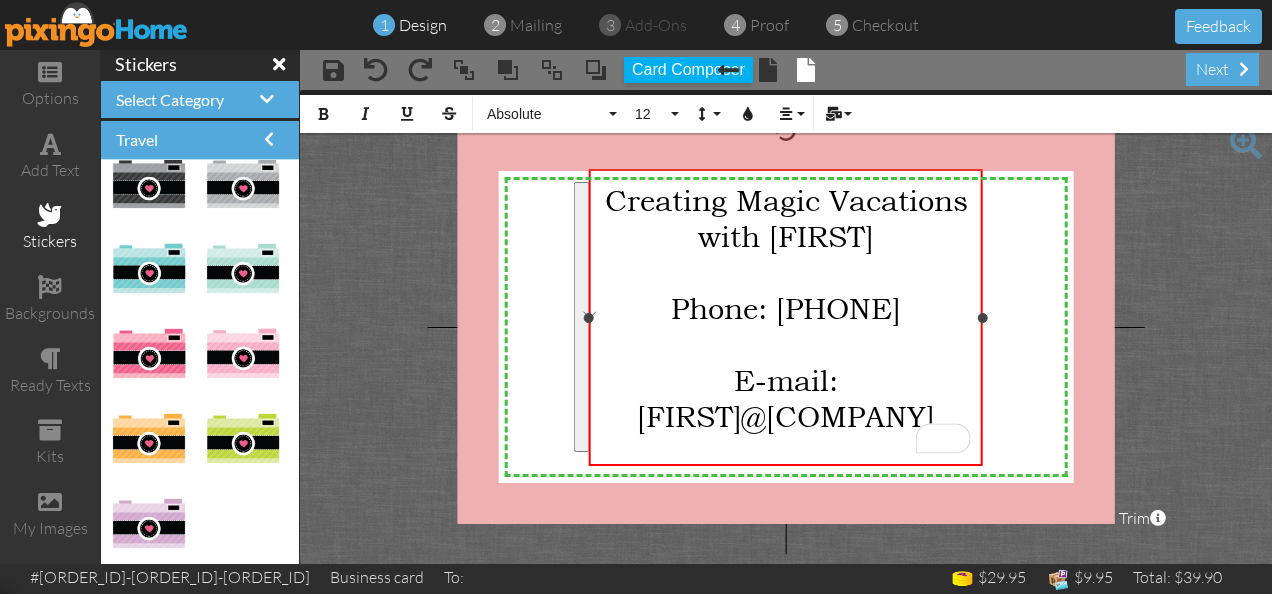 drag, startPoint x: 815, startPoint y: 441, endPoint x: 608, endPoint y: 196, distance: 320.73978 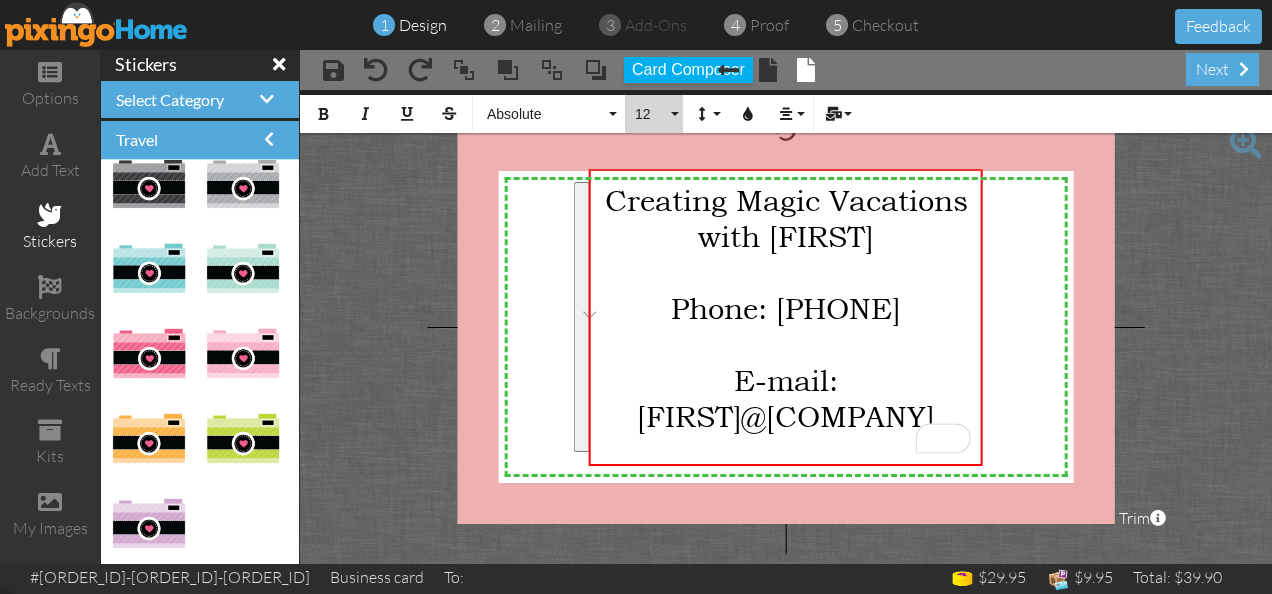 click on "12" at bounding box center (650, 114) 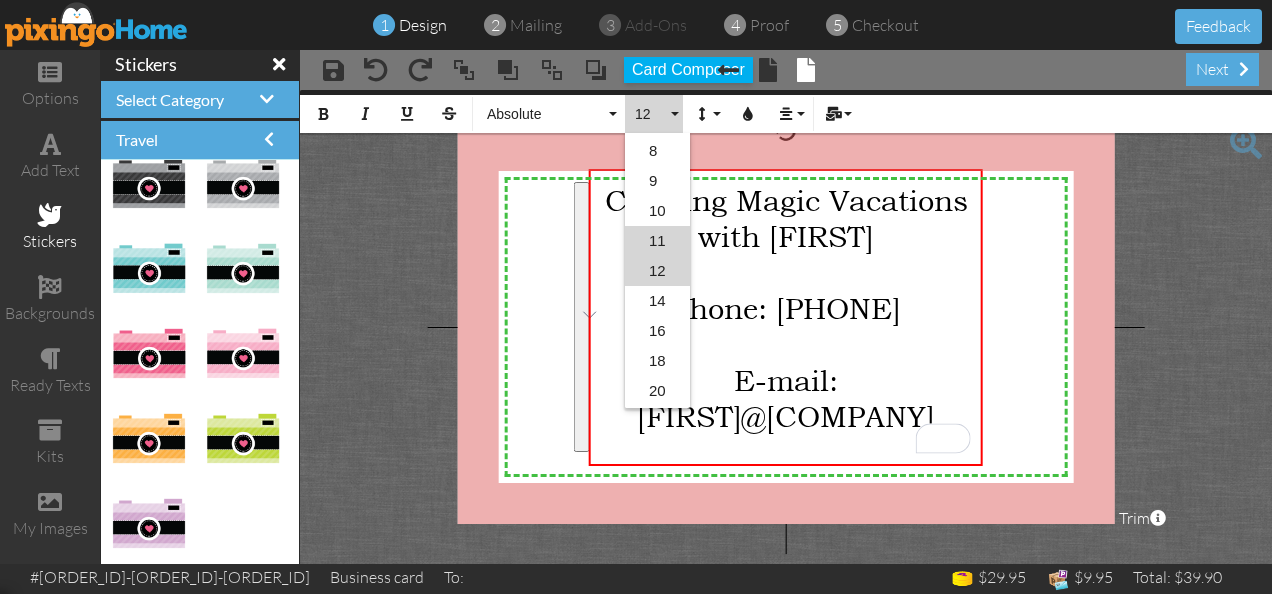 click on "11" at bounding box center [657, 241] 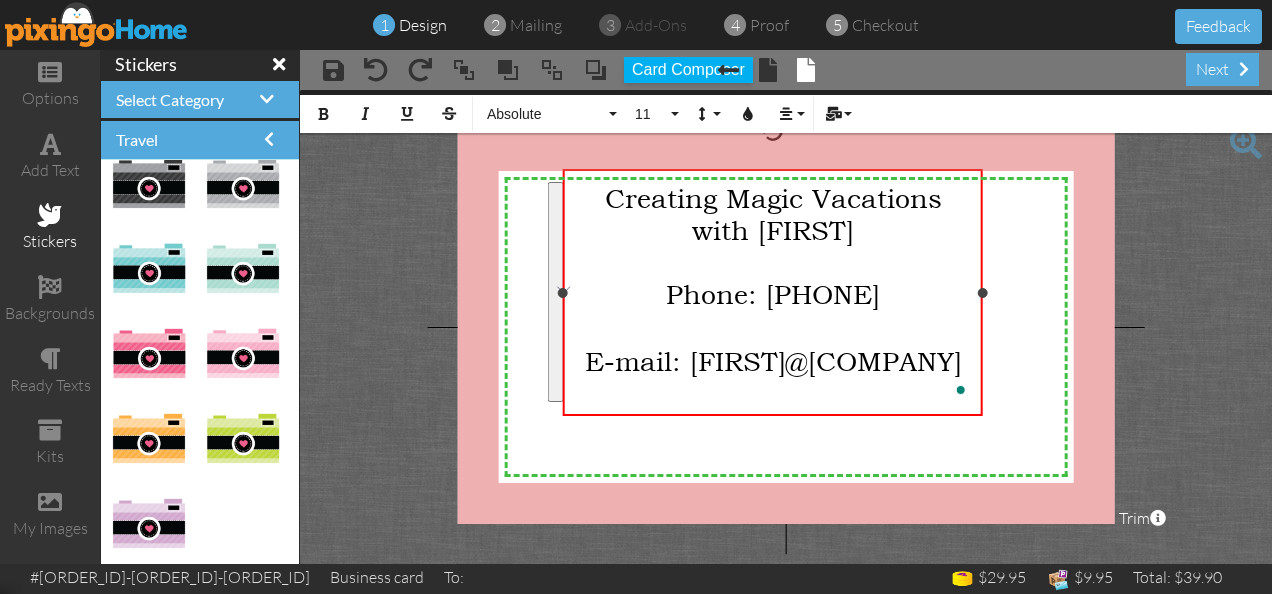 drag, startPoint x: 590, startPoint y: 289, endPoint x: 564, endPoint y: 304, distance: 30.016663 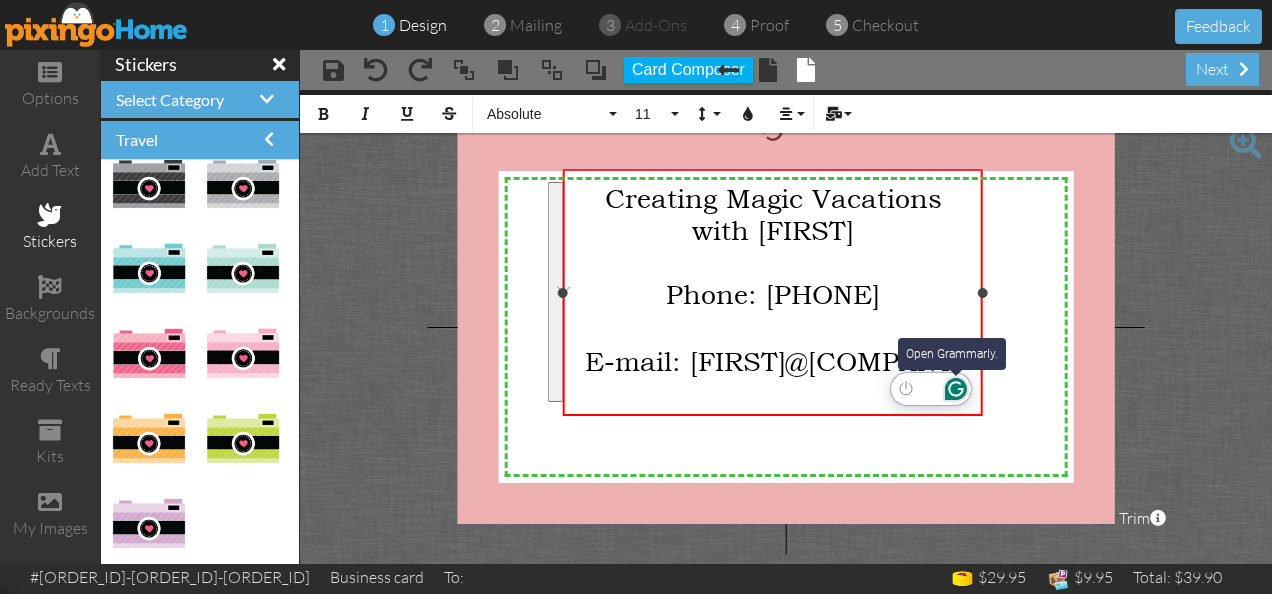 click 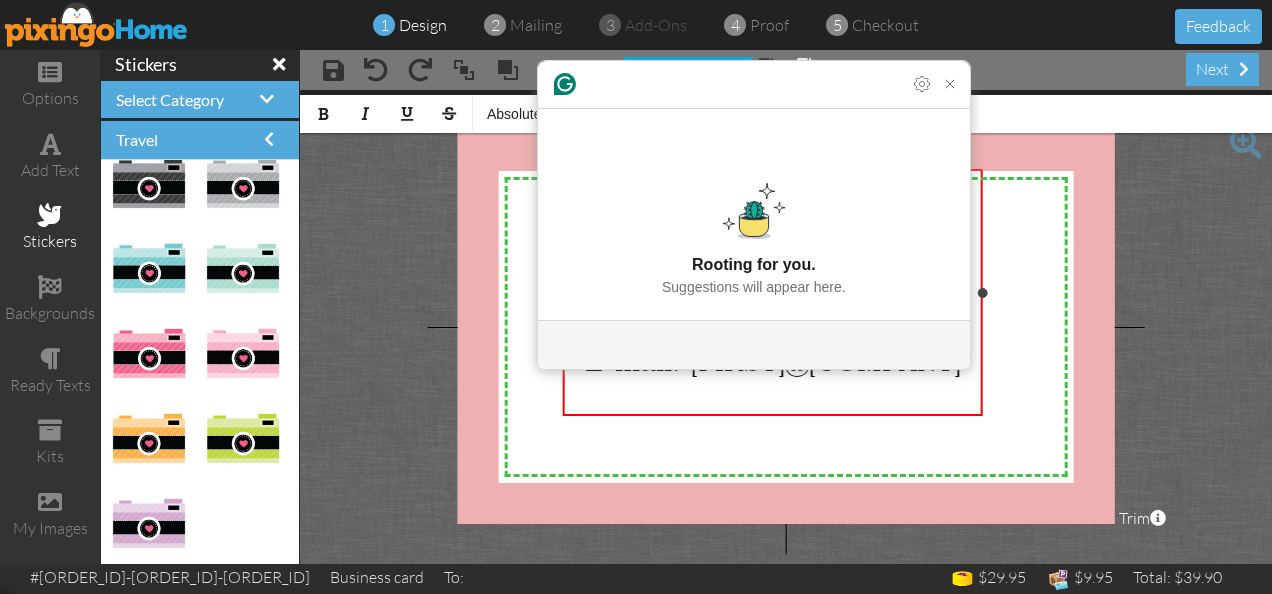 click on "E-mail: [FIRST]@[COMPANY]" at bounding box center [773, 360] 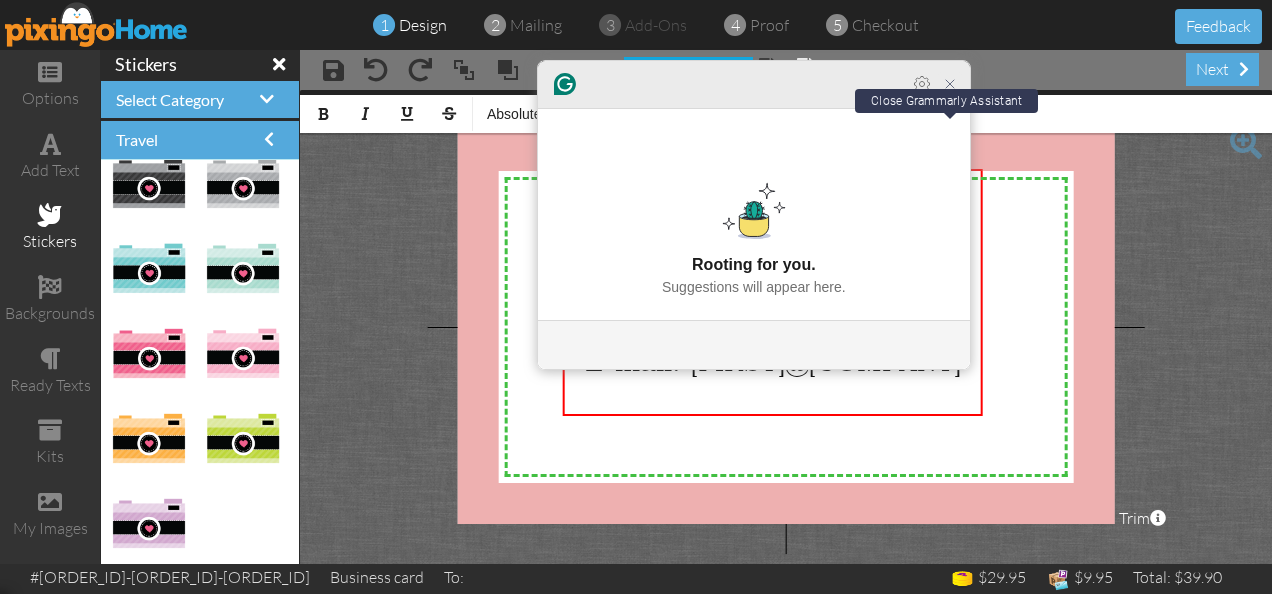 click 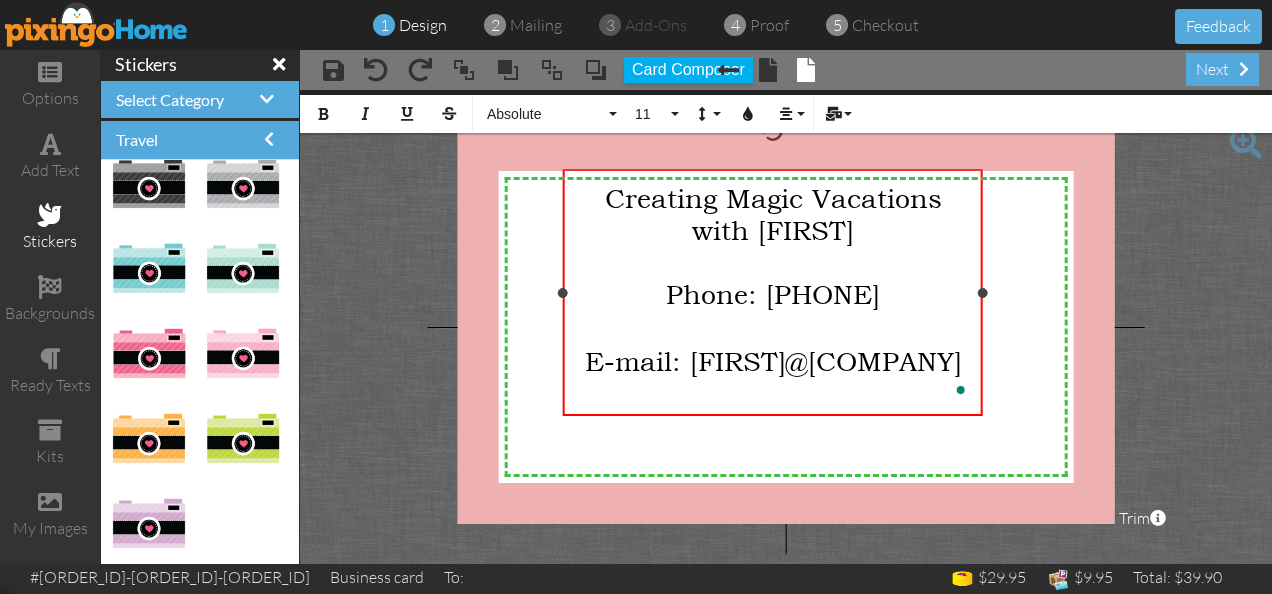 click on "​" at bounding box center (773, 326) 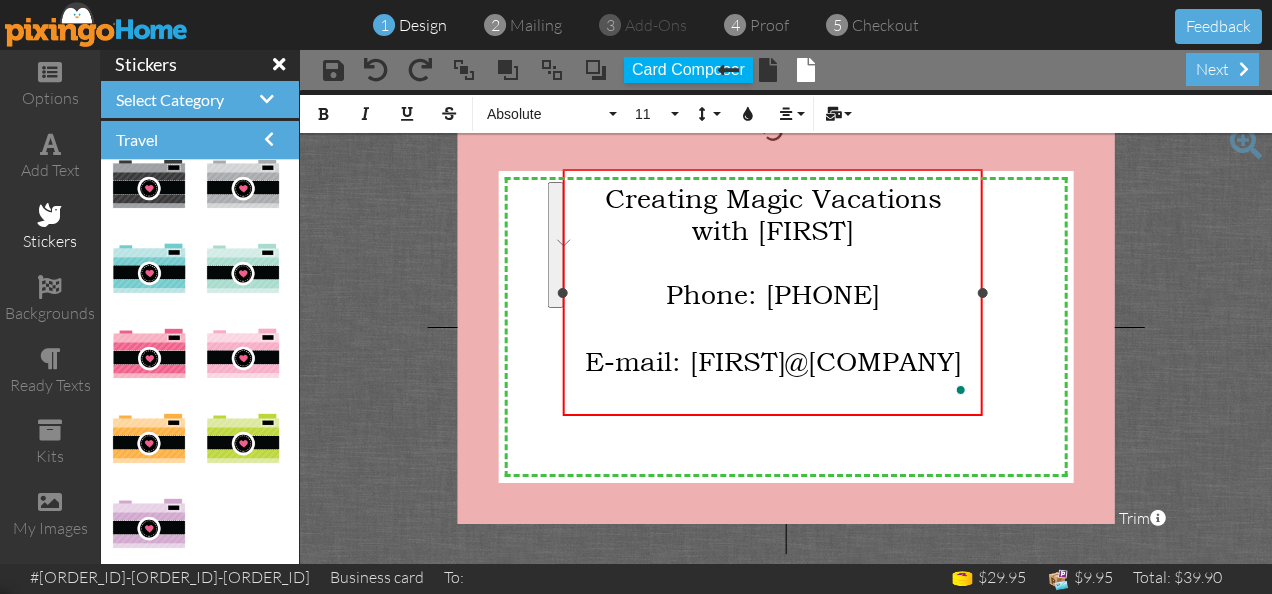 drag, startPoint x: 951, startPoint y: 392, endPoint x: 636, endPoint y: 286, distance: 332.35675 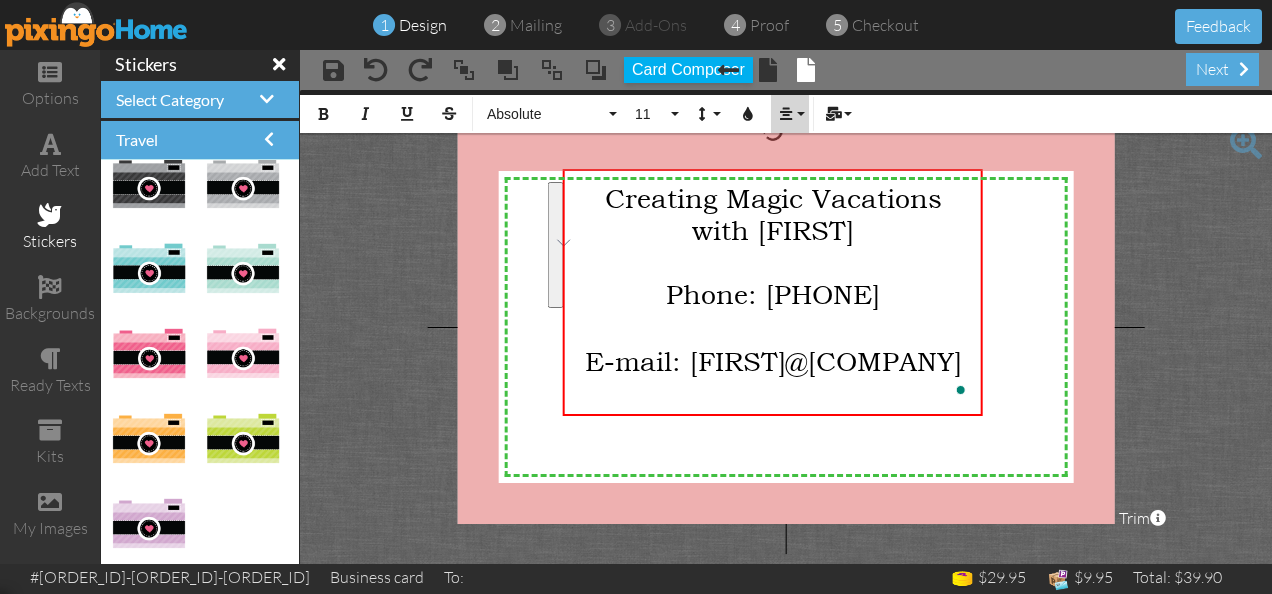 click at bounding box center (786, 114) 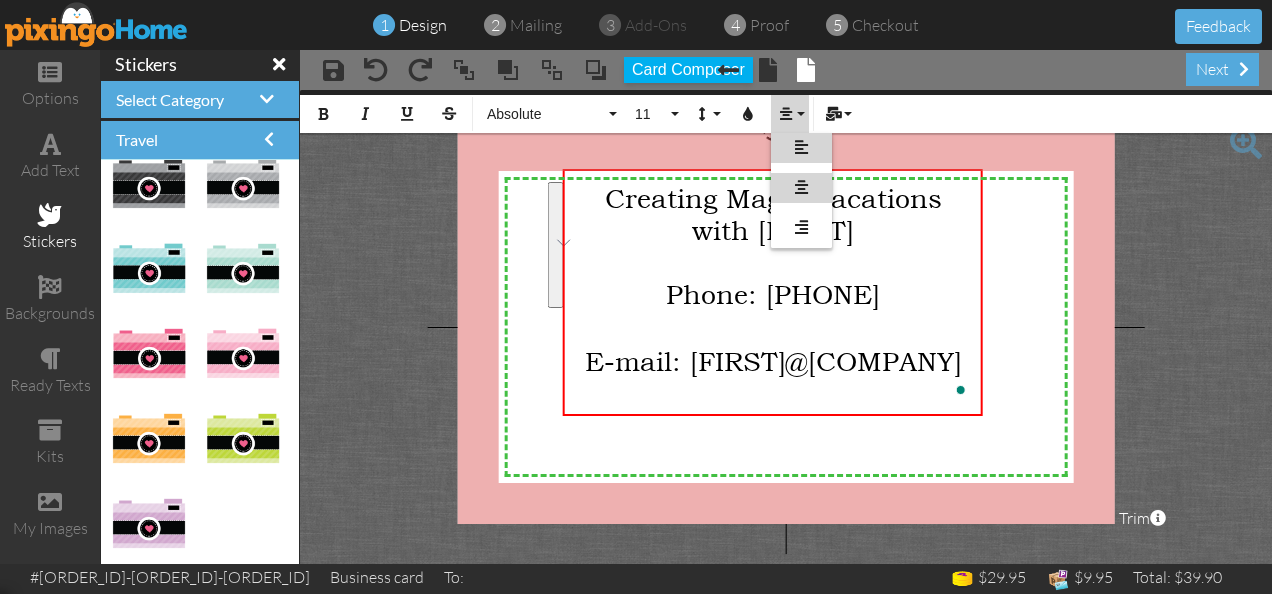 click on "Align Left" at bounding box center (801, 148) 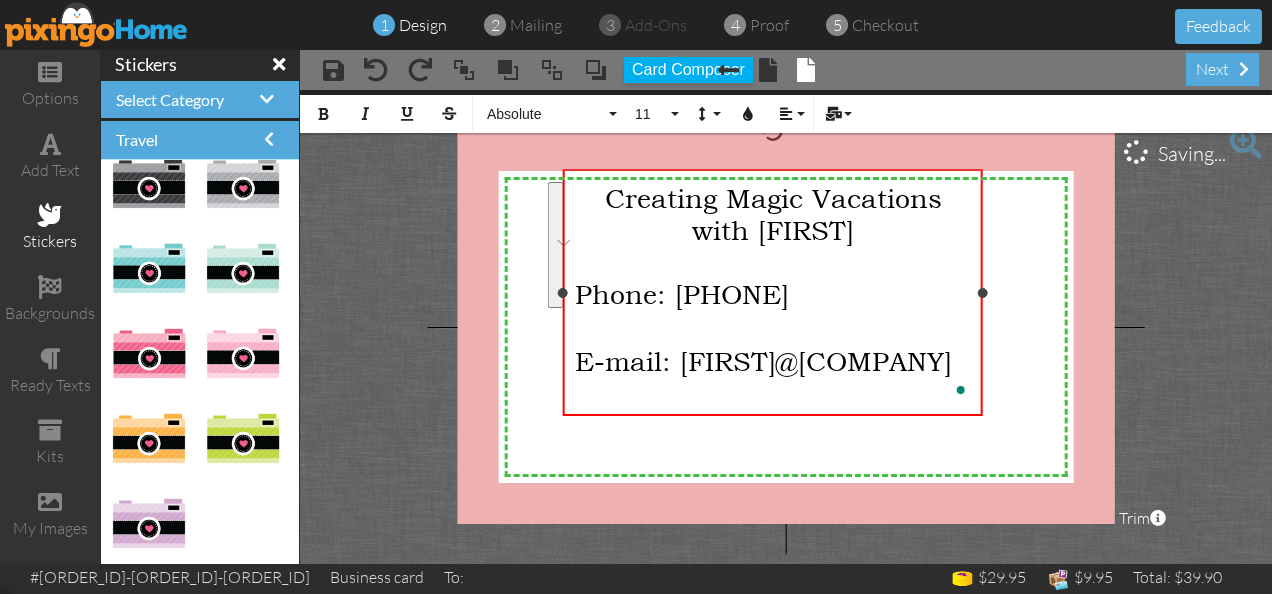 click on "E-mail: [FIRST]@[COMPANY]" at bounding box center (773, 360) 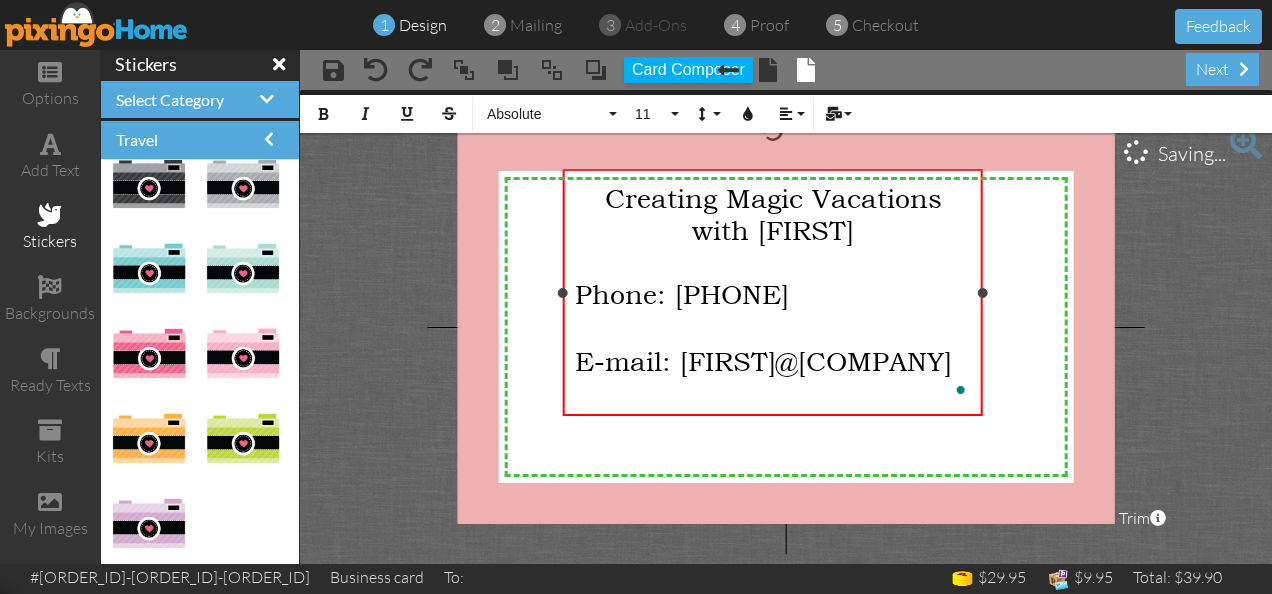 click on "E-mail: [FIRST]@[COMPANY]" at bounding box center (763, 361) 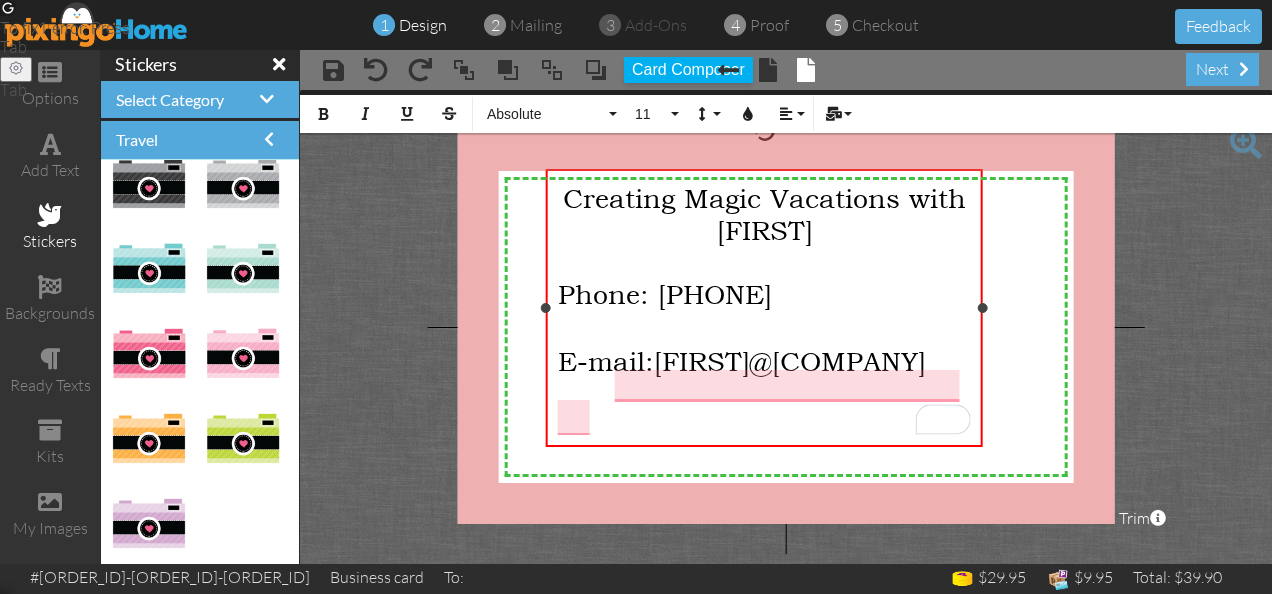 drag, startPoint x: 562, startPoint y: 307, endPoint x: 545, endPoint y: 307, distance: 17 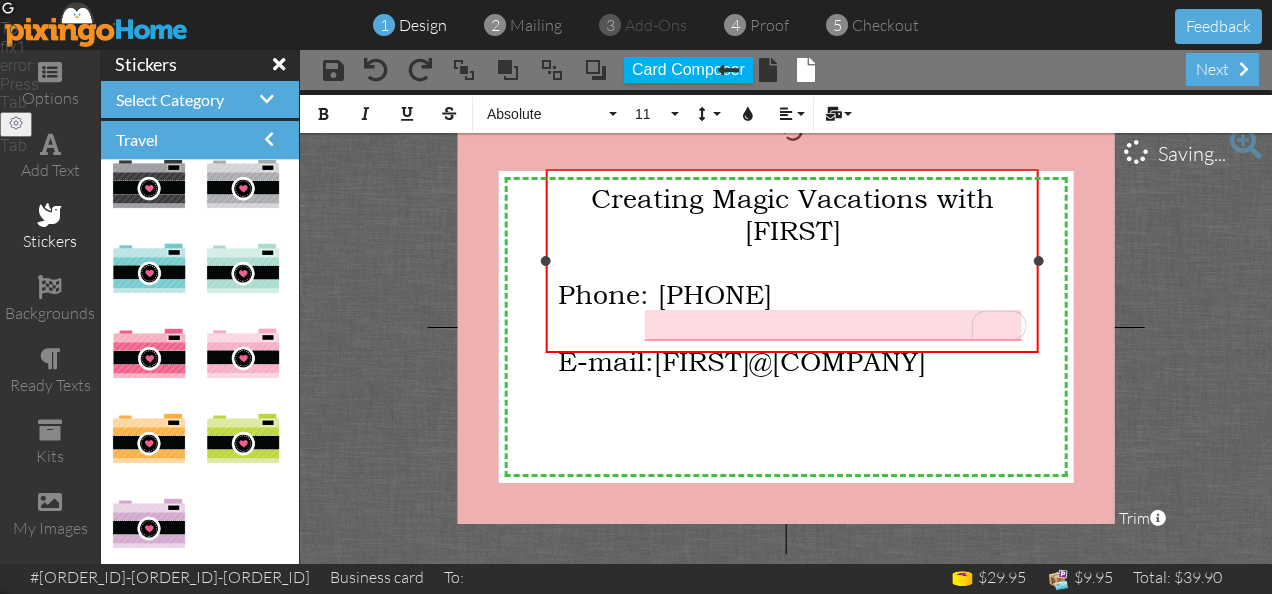 drag, startPoint x: 980, startPoint y: 309, endPoint x: 1036, endPoint y: 316, distance: 56.435802 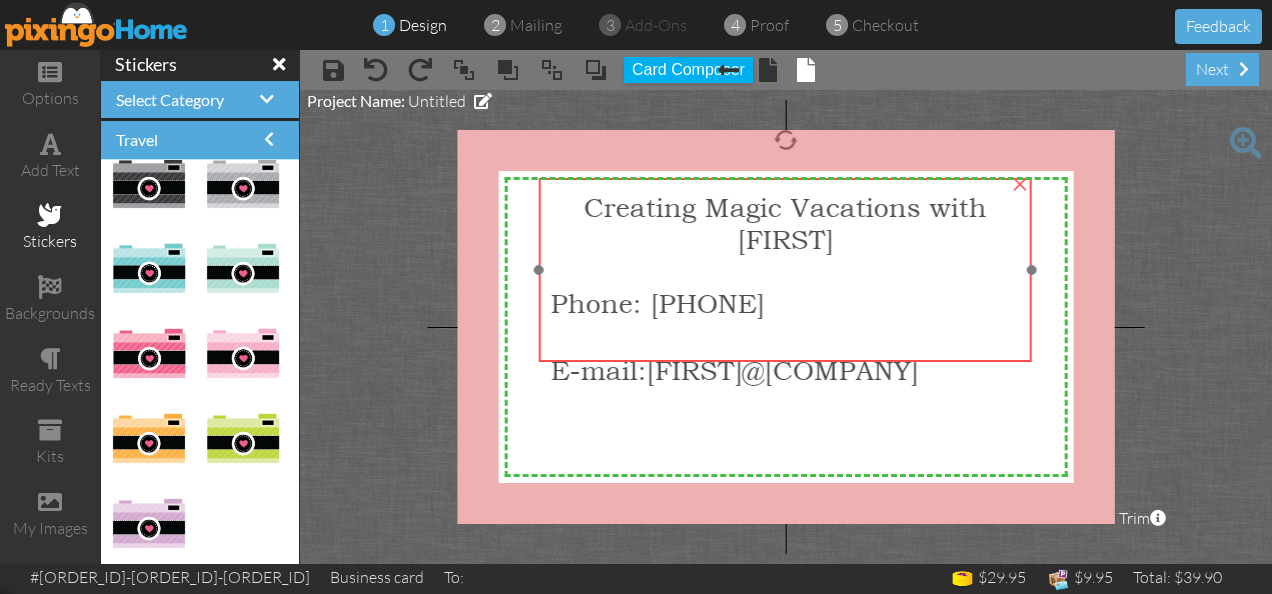 drag, startPoint x: 884, startPoint y: 300, endPoint x: 877, endPoint y: 309, distance: 11.401754 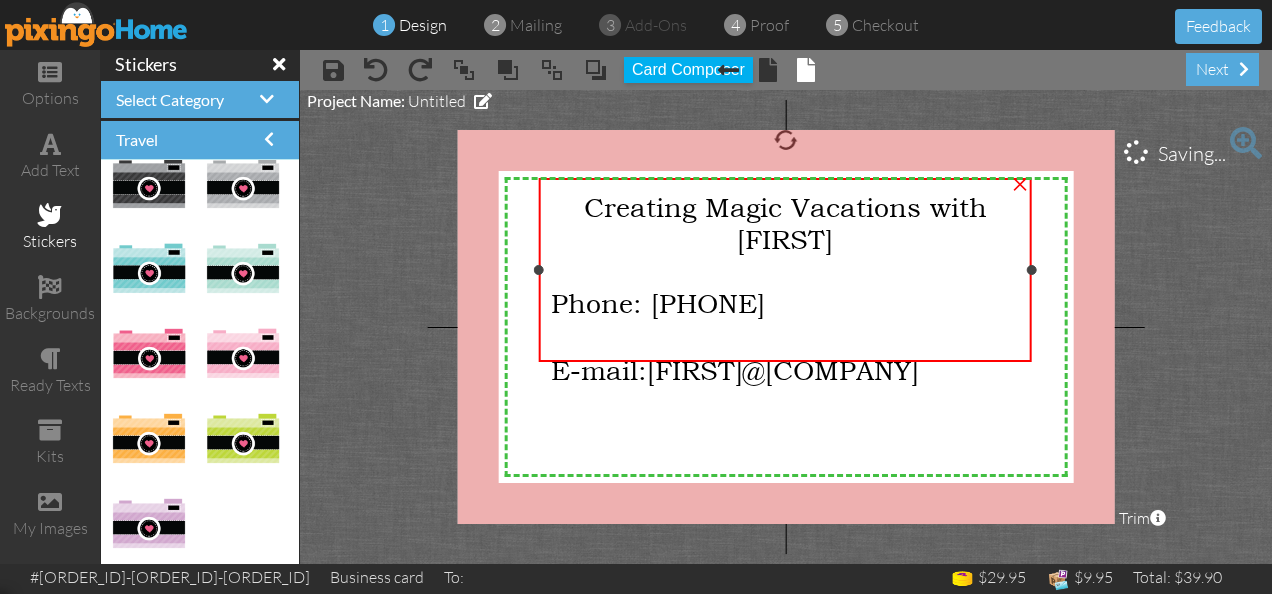 click at bounding box center [785, 335] 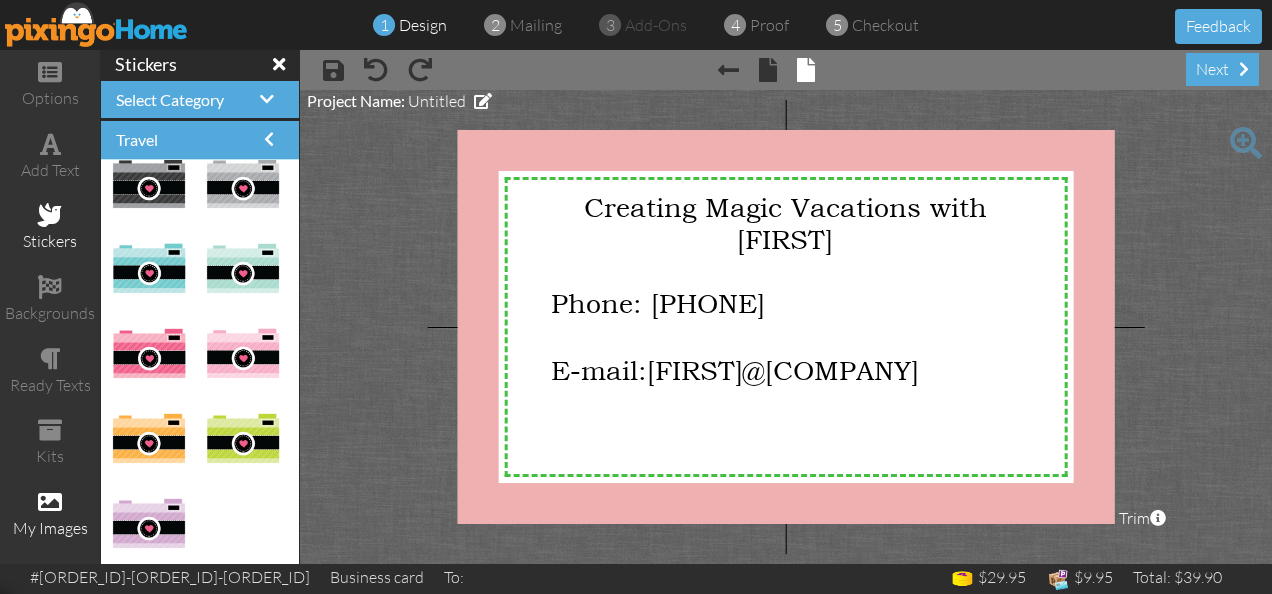 click at bounding box center [50, 502] 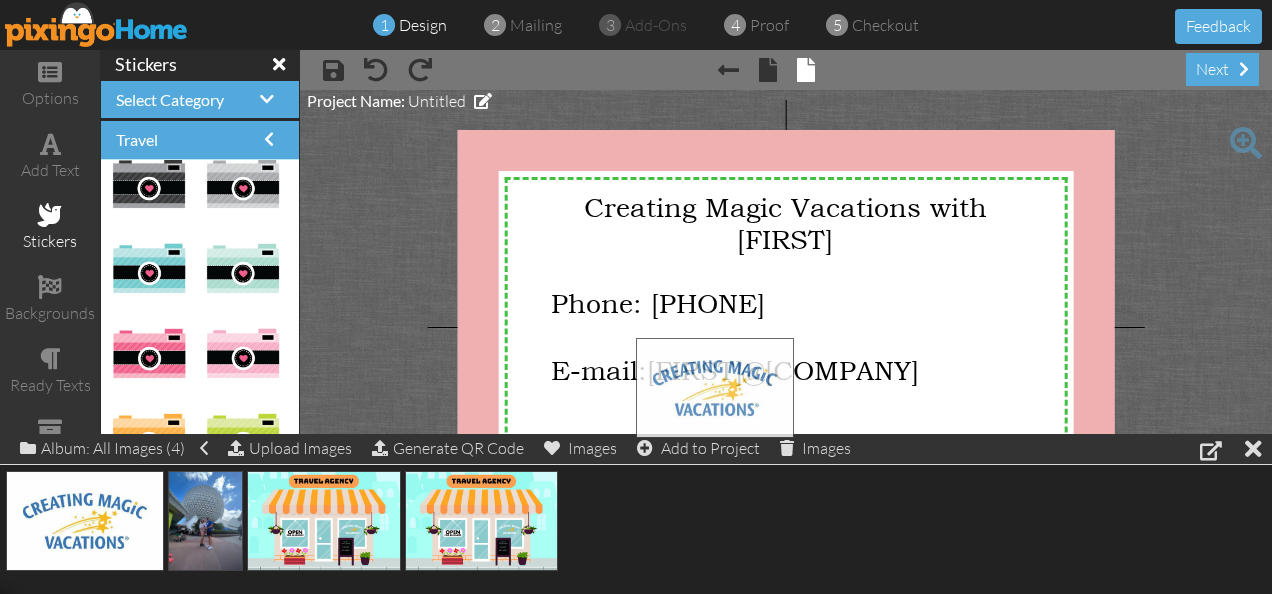 drag, startPoint x: 81, startPoint y: 512, endPoint x: 712, endPoint y: 380, distance: 644.6588 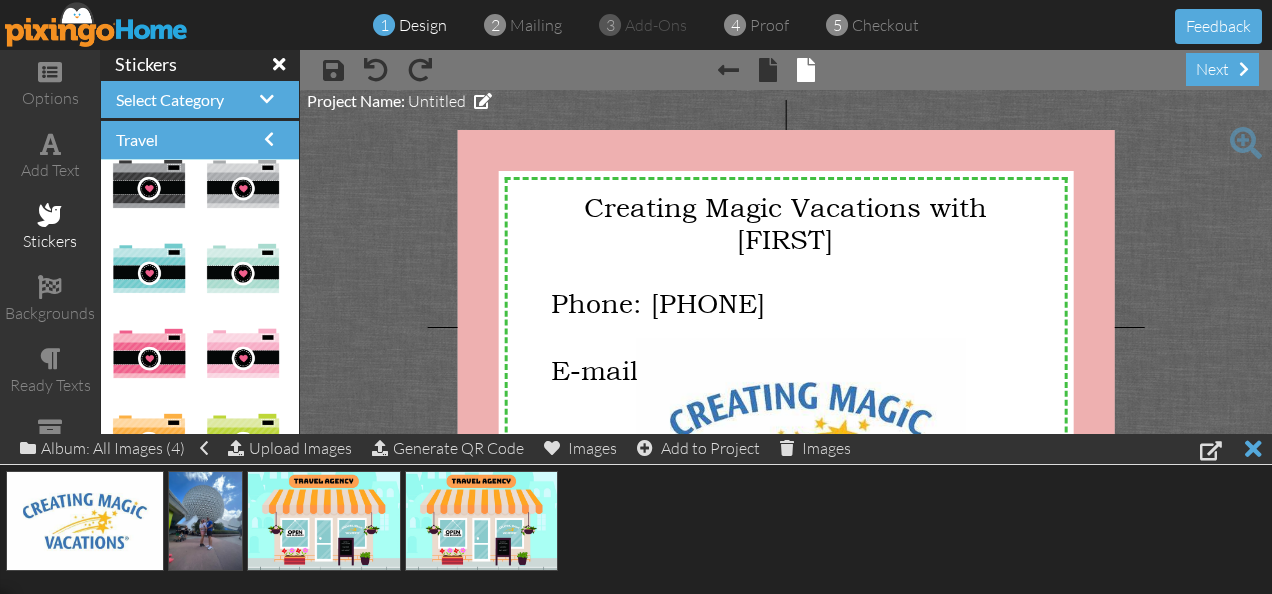 click 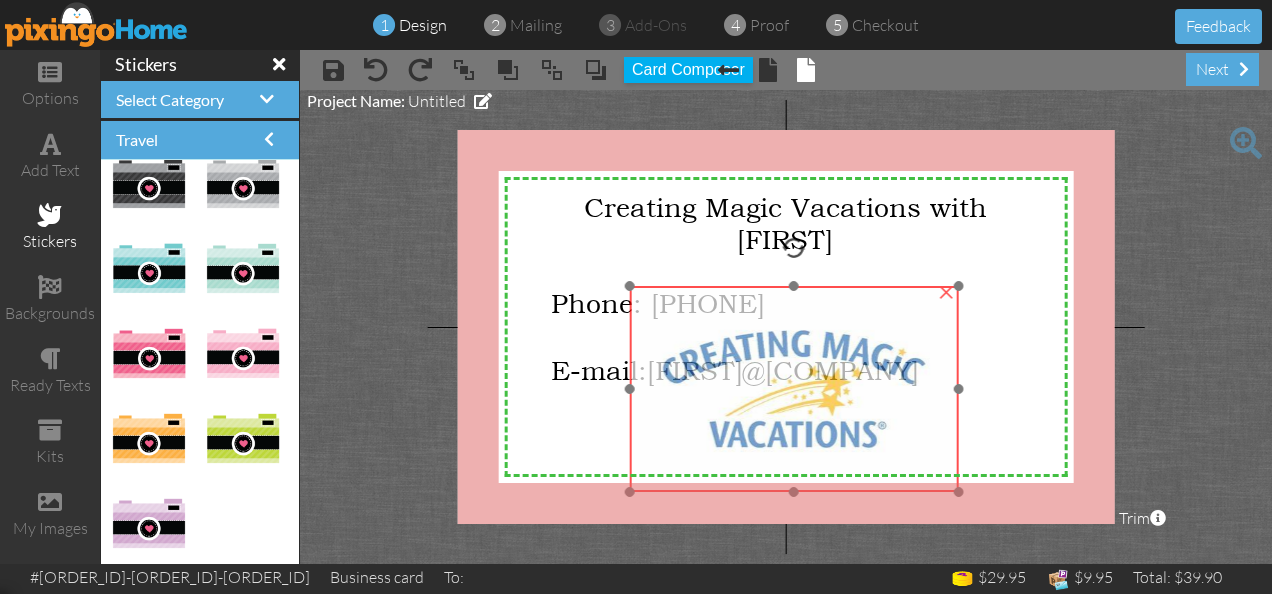drag, startPoint x: 821, startPoint y: 418, endPoint x: 814, endPoint y: 366, distance: 52.46904 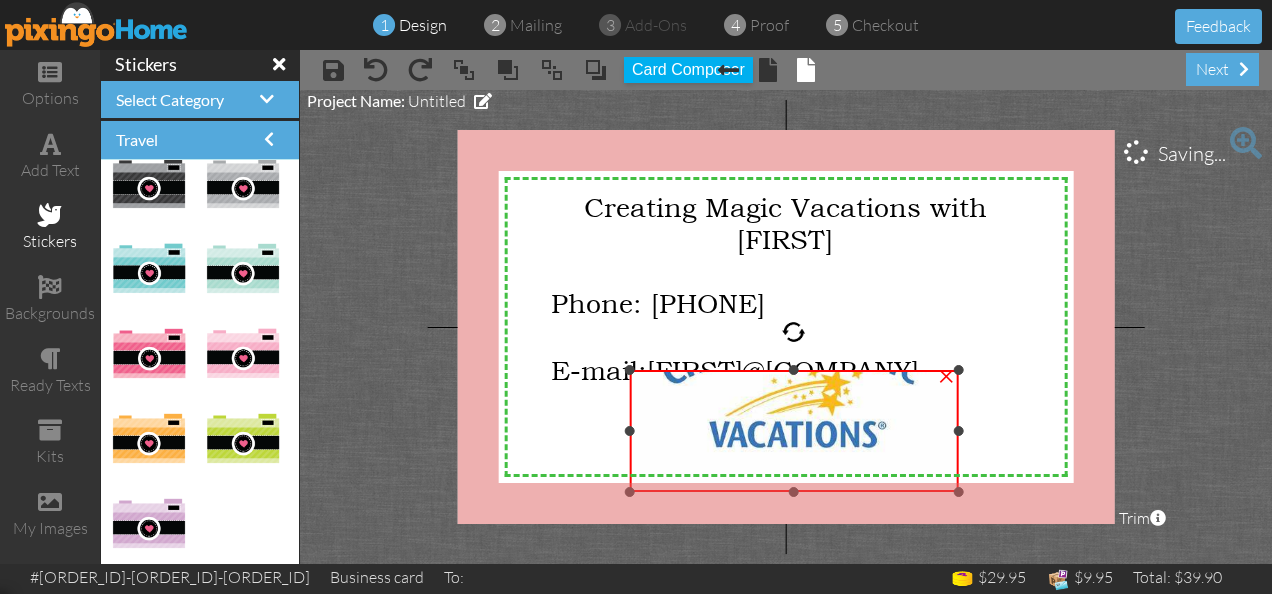 drag, startPoint x: 796, startPoint y: 290, endPoint x: 804, endPoint y: 374, distance: 84.38009 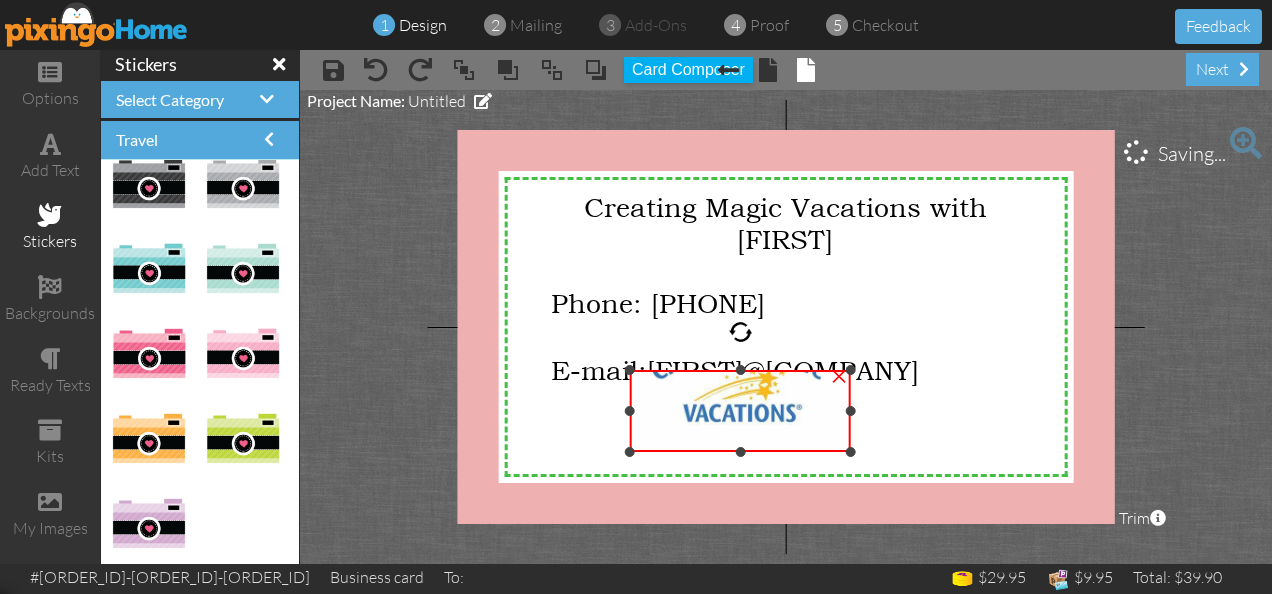 drag, startPoint x: 958, startPoint y: 492, endPoint x: 808, endPoint y: 452, distance: 155.24174 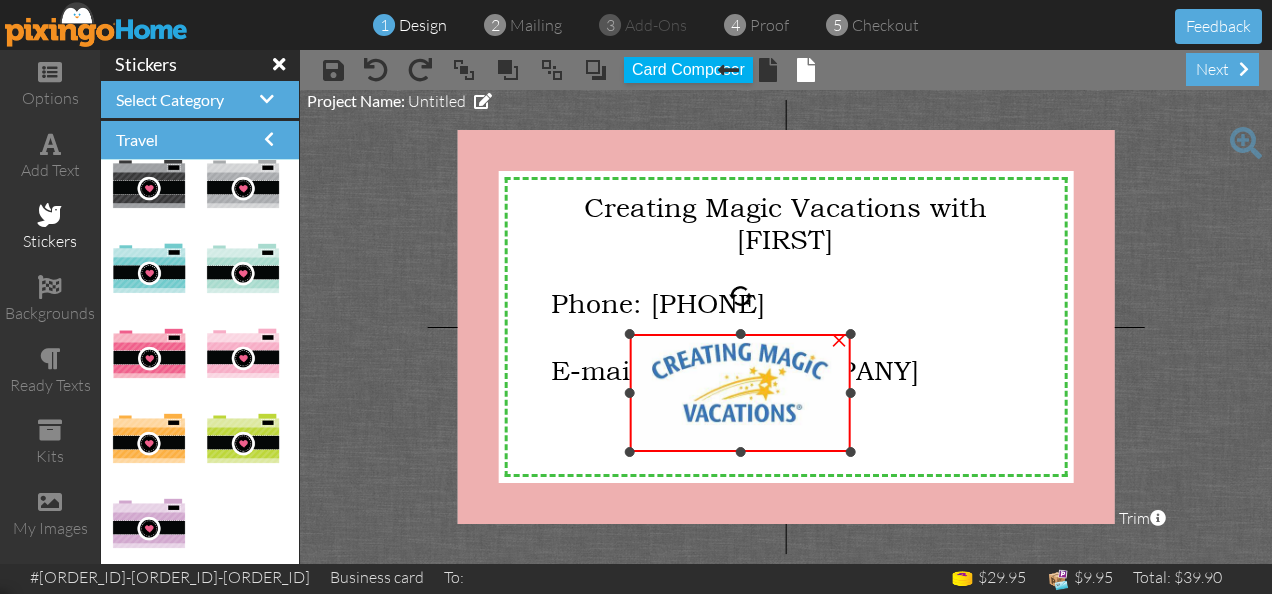 drag, startPoint x: 742, startPoint y: 370, endPoint x: 743, endPoint y: 334, distance: 36.013885 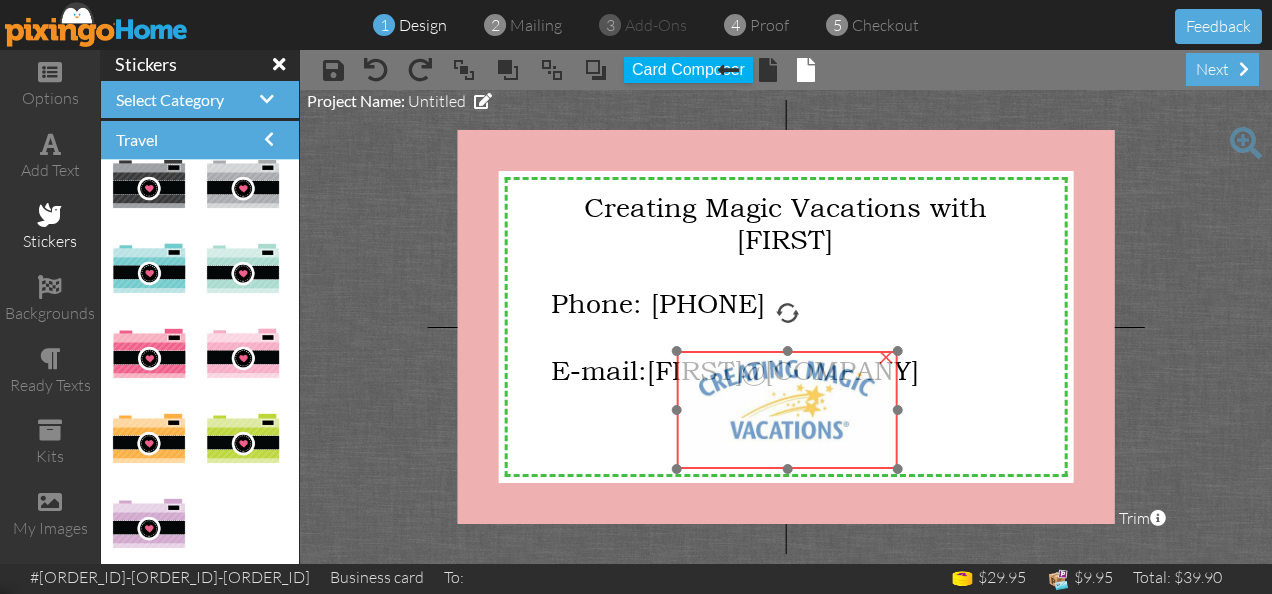 drag, startPoint x: 744, startPoint y: 375, endPoint x: 791, endPoint y: 392, distance: 49.979996 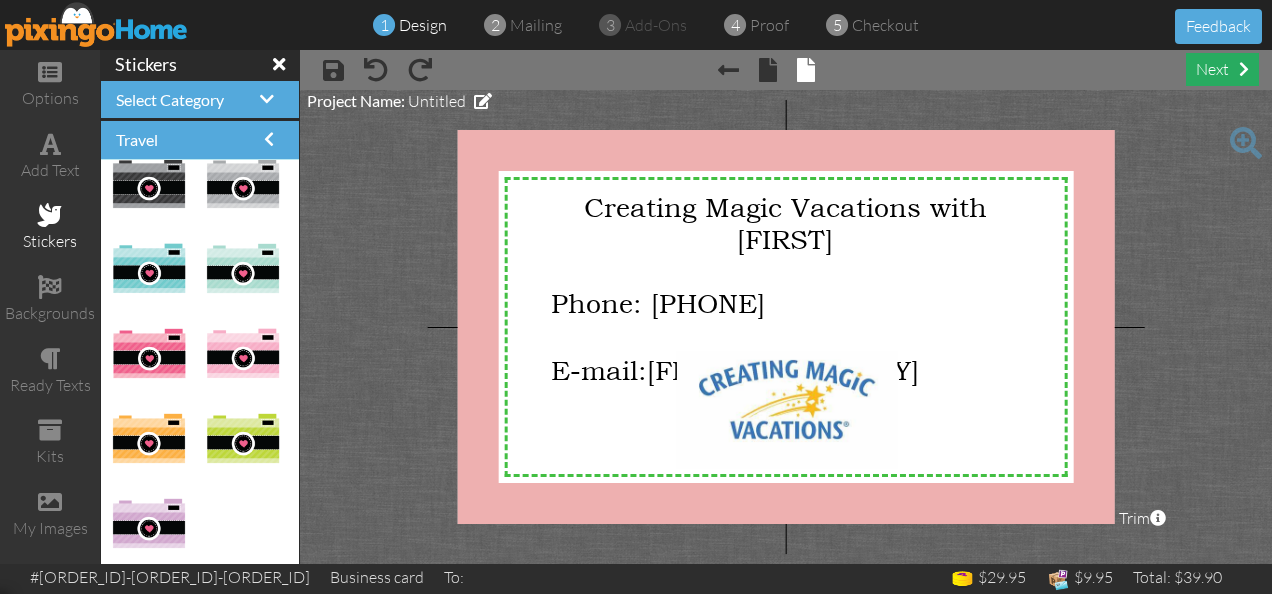 click on "next" at bounding box center (1222, 69) 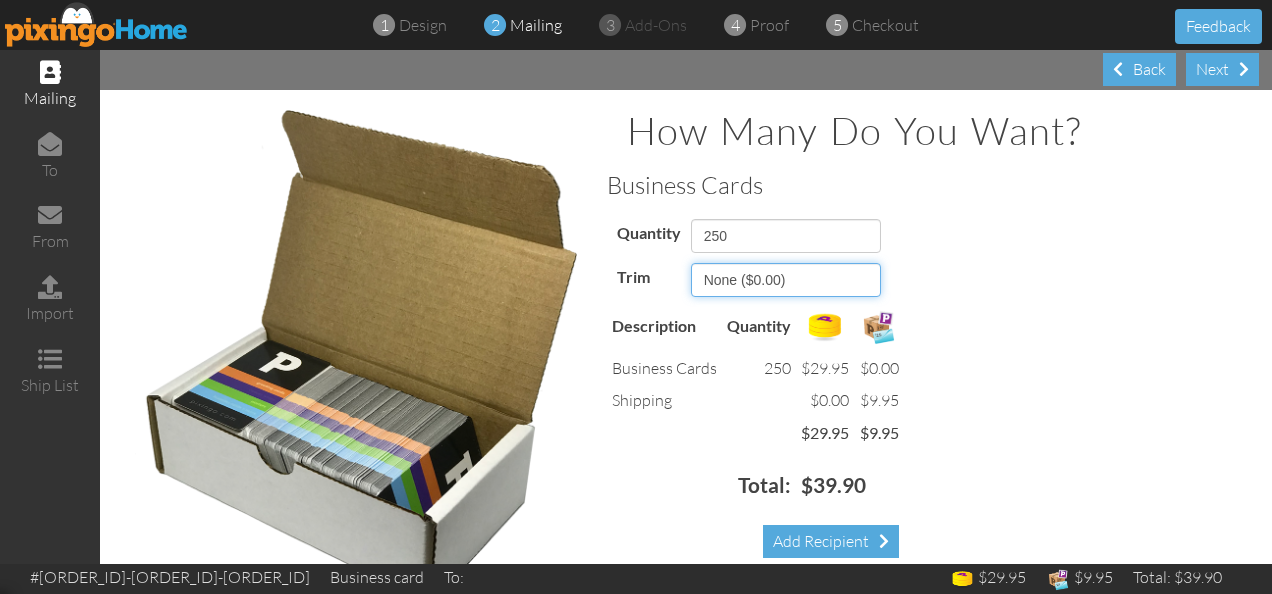 click on "None ($0.00) Rounded corners ($[PRICE])" at bounding box center (786, 280) 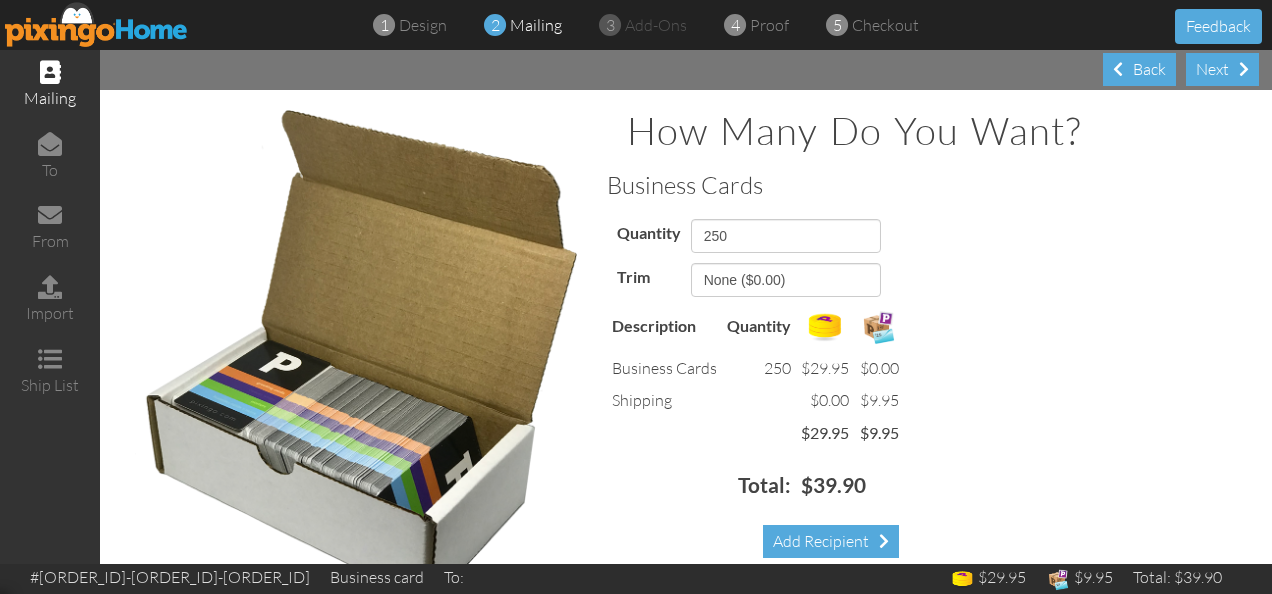 click on "Business Cards
Quantity
250 500 1000
Trim
None ($0.00) Rounded corners ($[PRICE])" at bounding box center (922, 236) 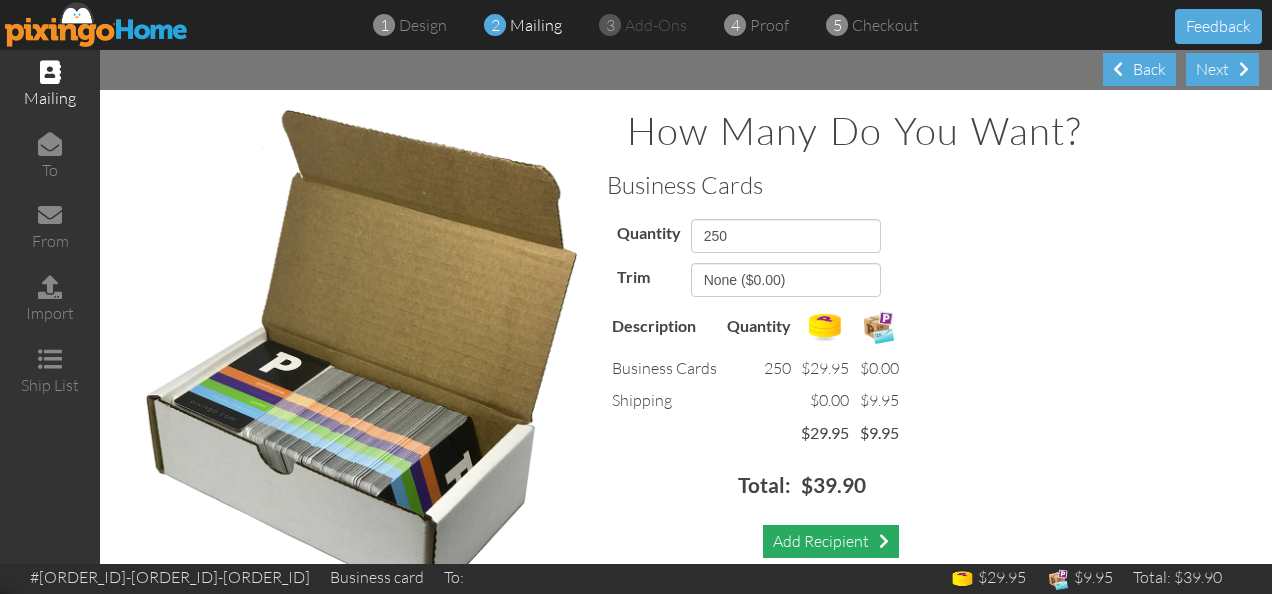 click on "Add Recipient" at bounding box center [831, 541] 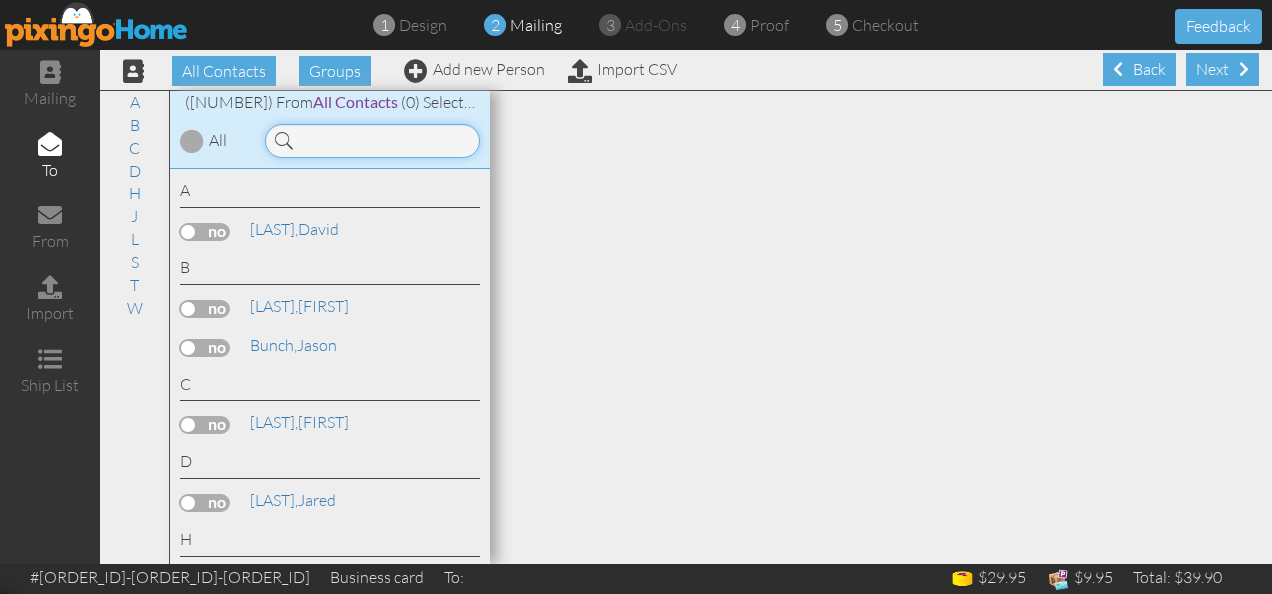 click at bounding box center [372, 141] 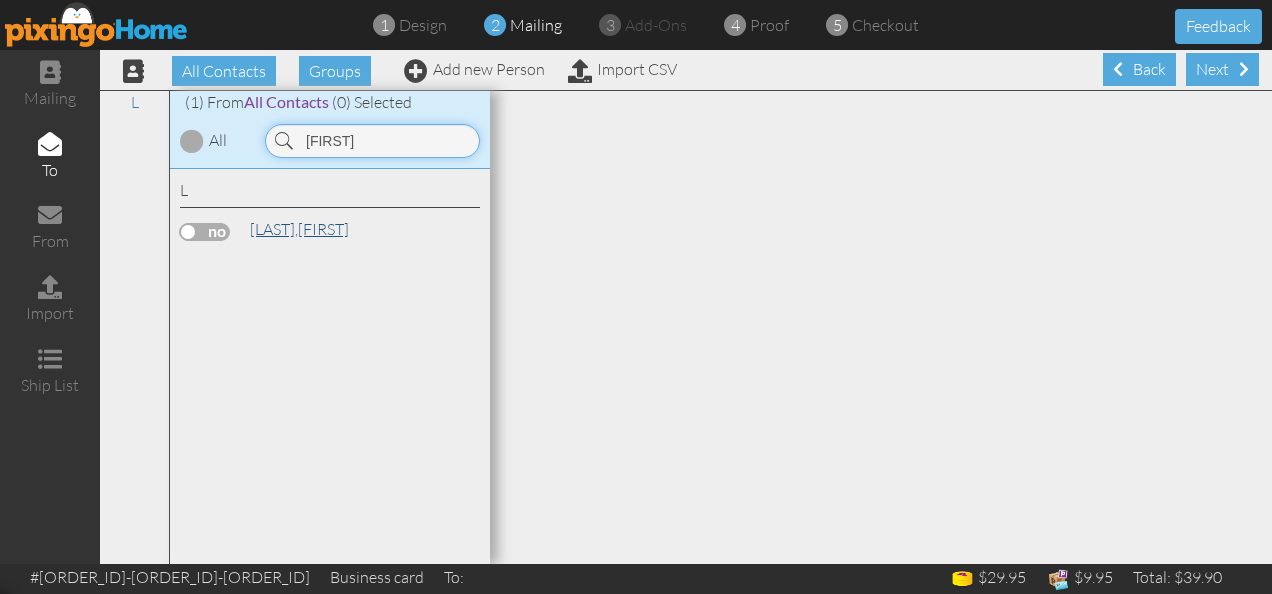 type on "[FIRST]" 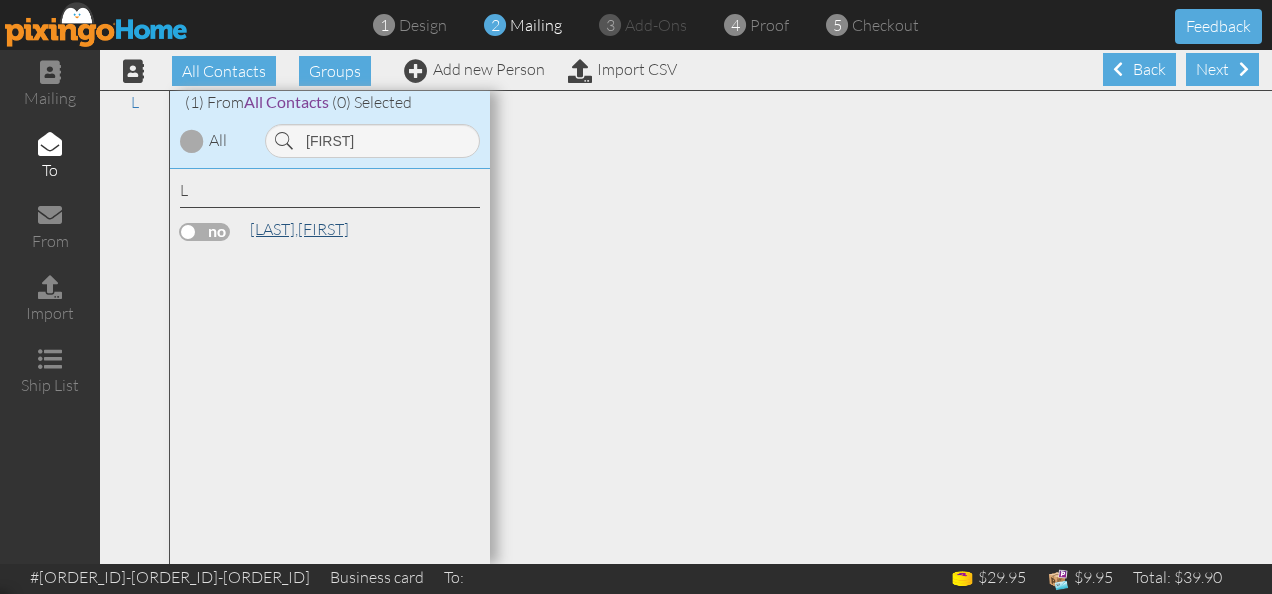 click on "[LAST]," at bounding box center [274, 229] 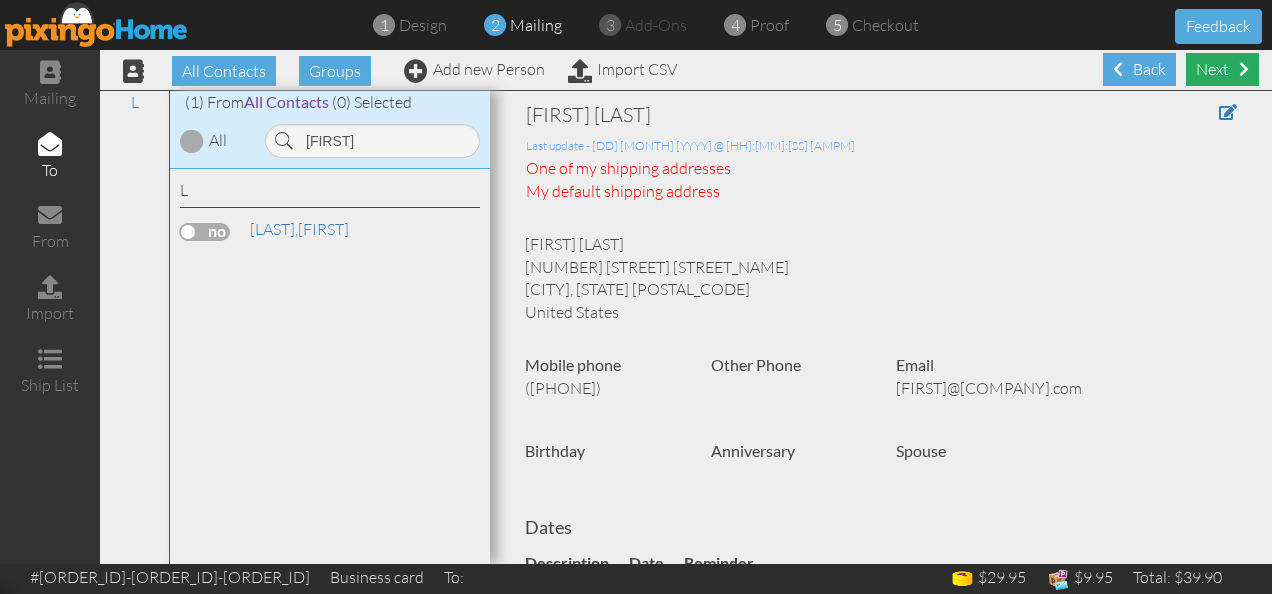 click on "Next" at bounding box center (1222, 69) 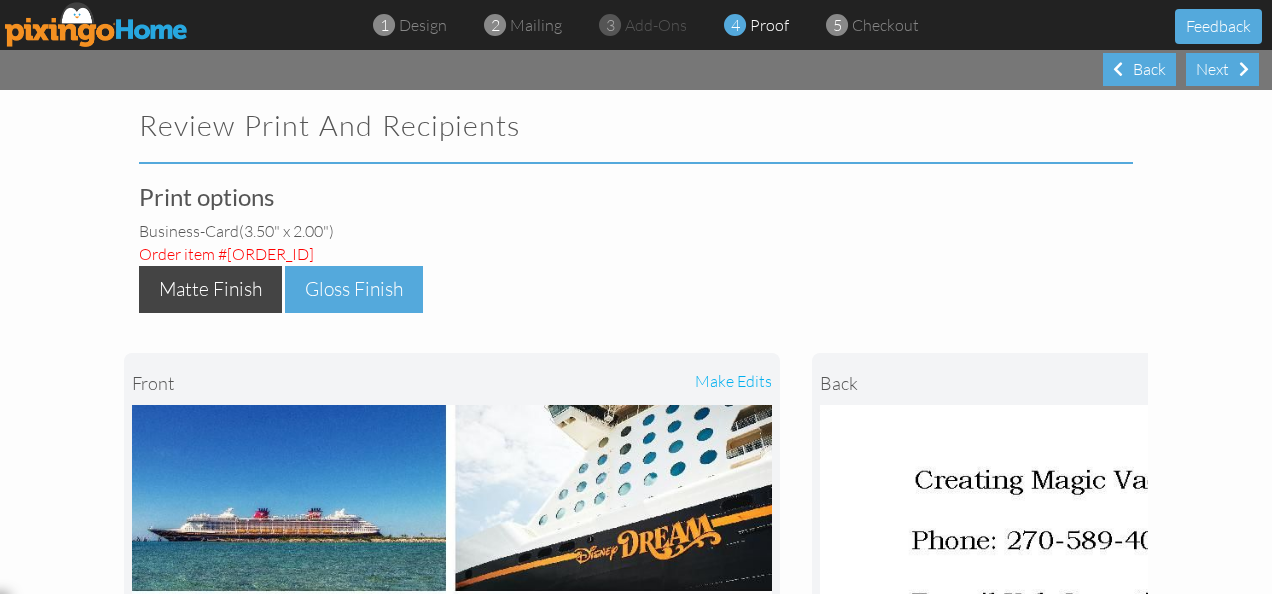 click on "Gloss Finish" at bounding box center [354, 289] 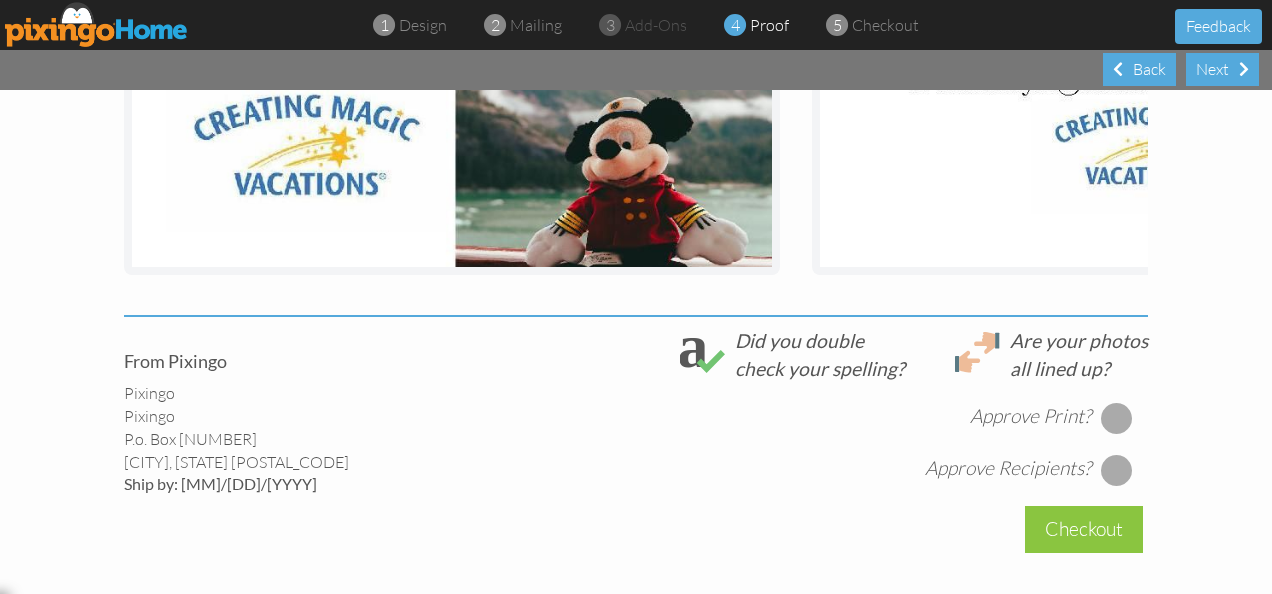 scroll, scrollTop: 614, scrollLeft: 0, axis: vertical 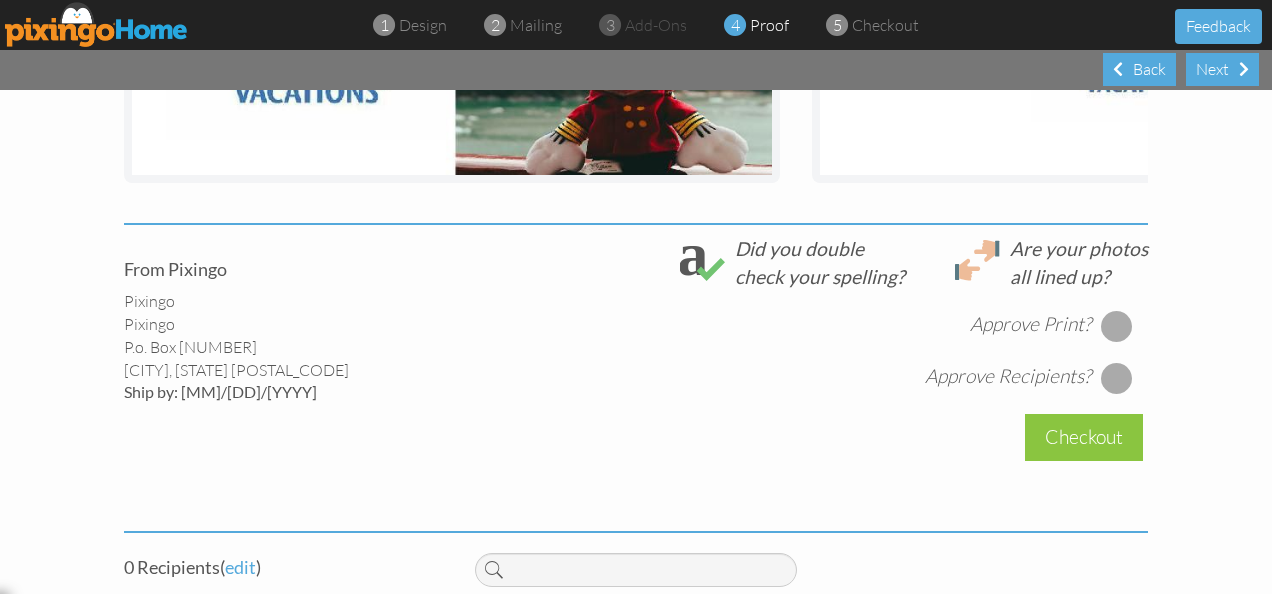 click at bounding box center (1117, 326) 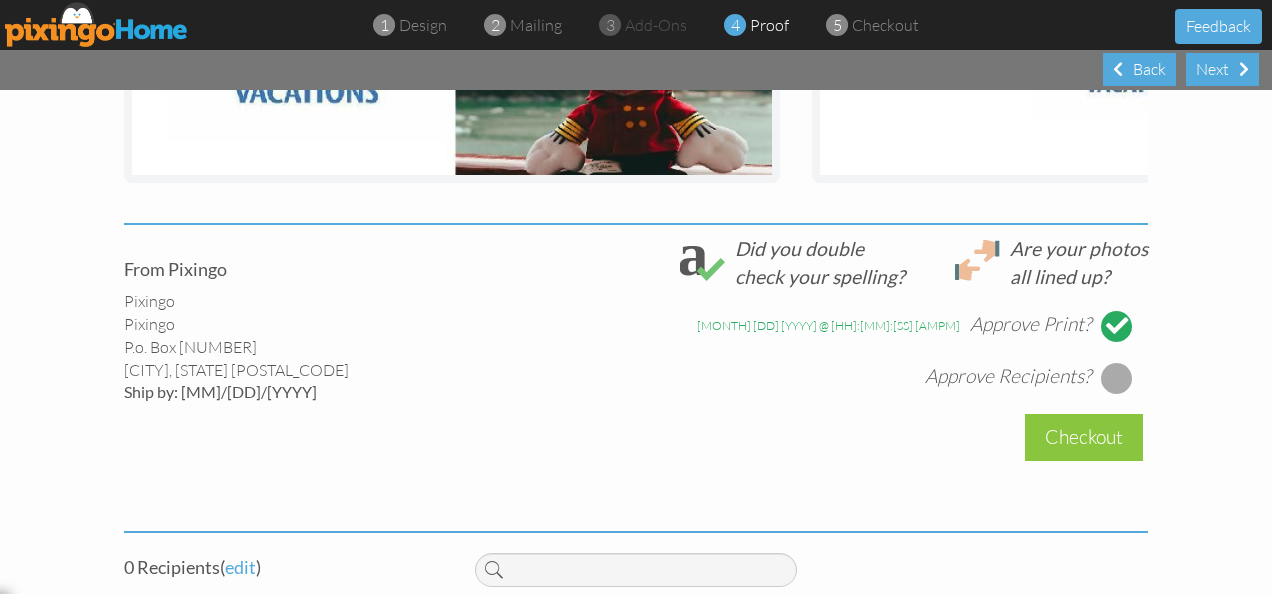 click at bounding box center [1117, 378] 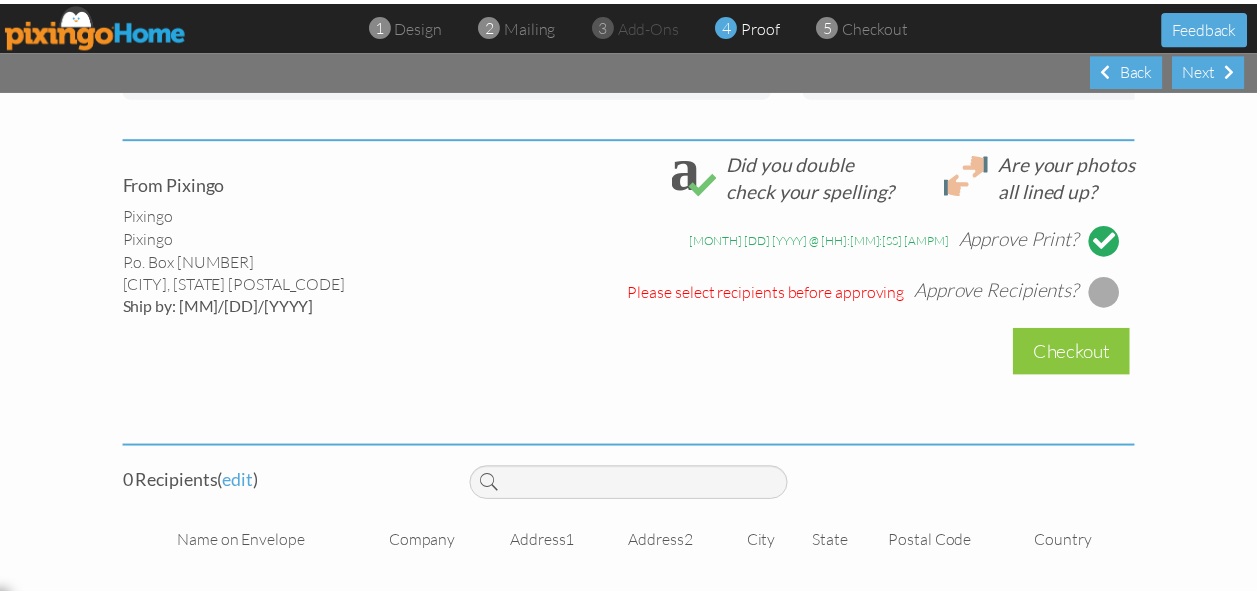 scroll, scrollTop: 723, scrollLeft: 0, axis: vertical 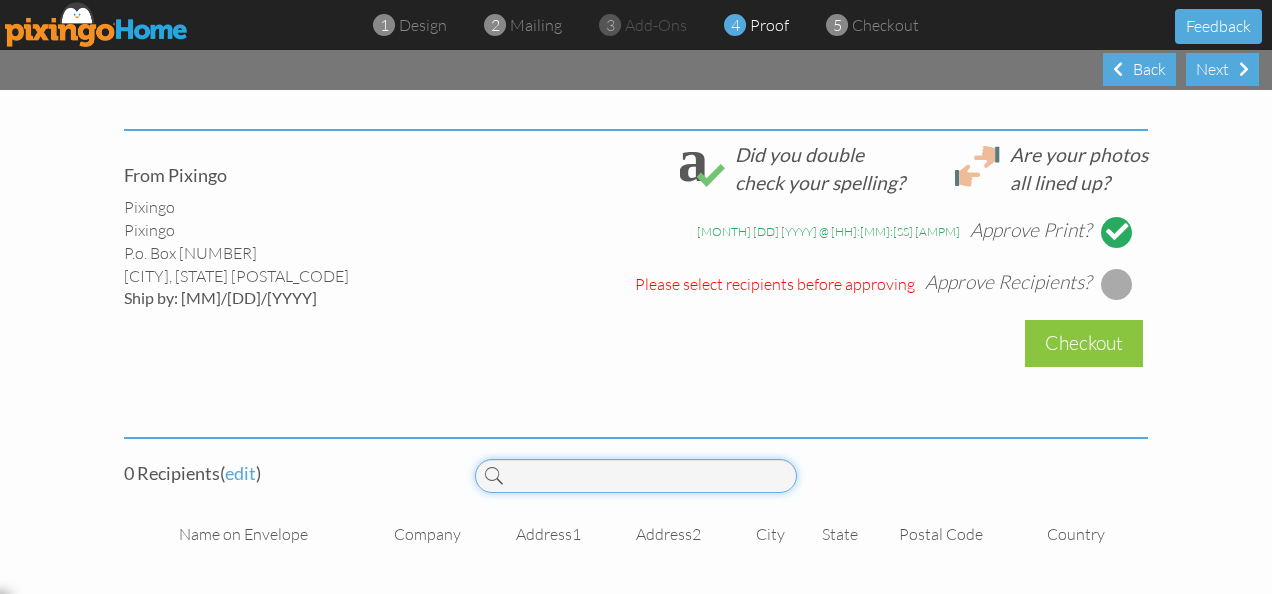 click at bounding box center [635, 476] 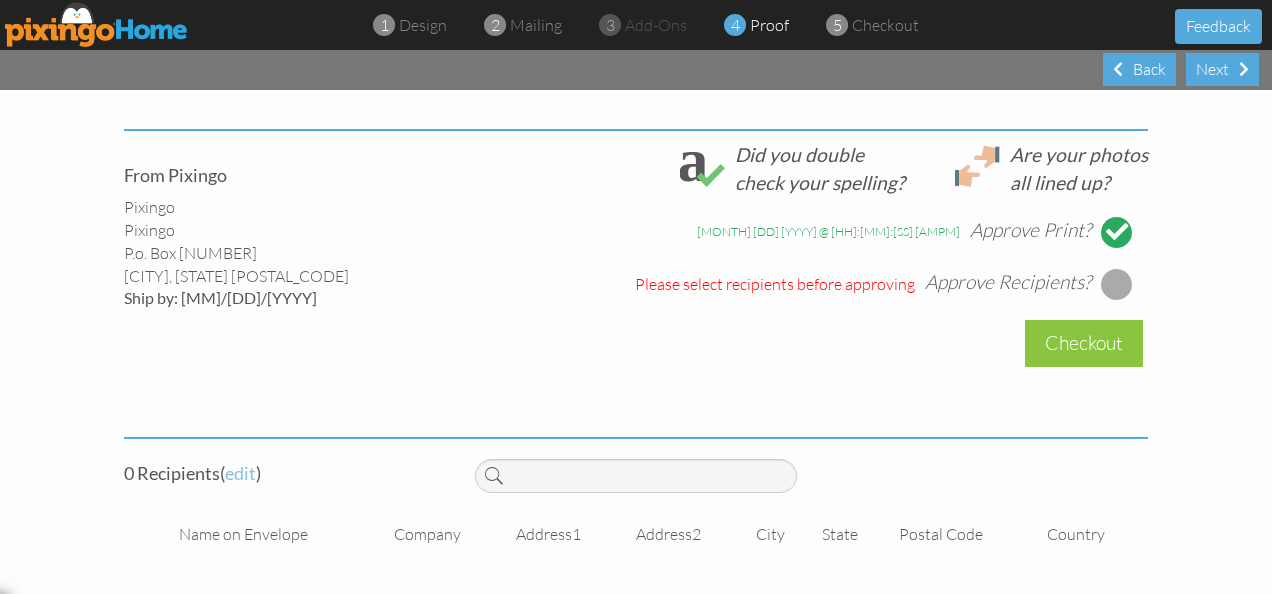 click on "edit" at bounding box center (240, 473) 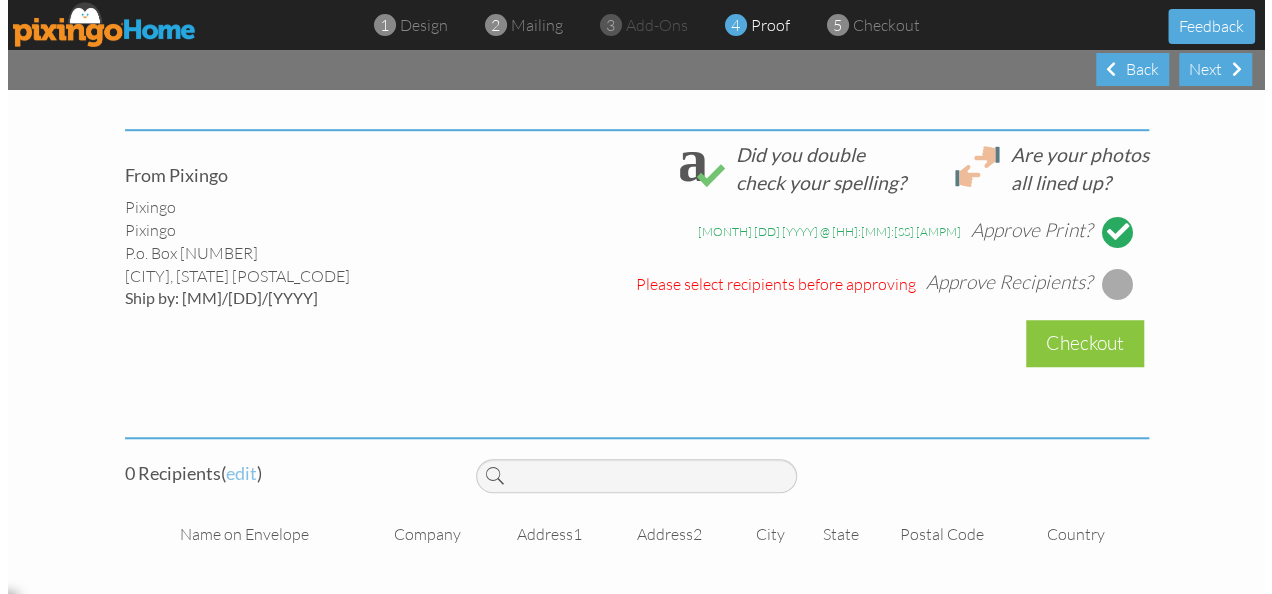 scroll, scrollTop: 0, scrollLeft: 0, axis: both 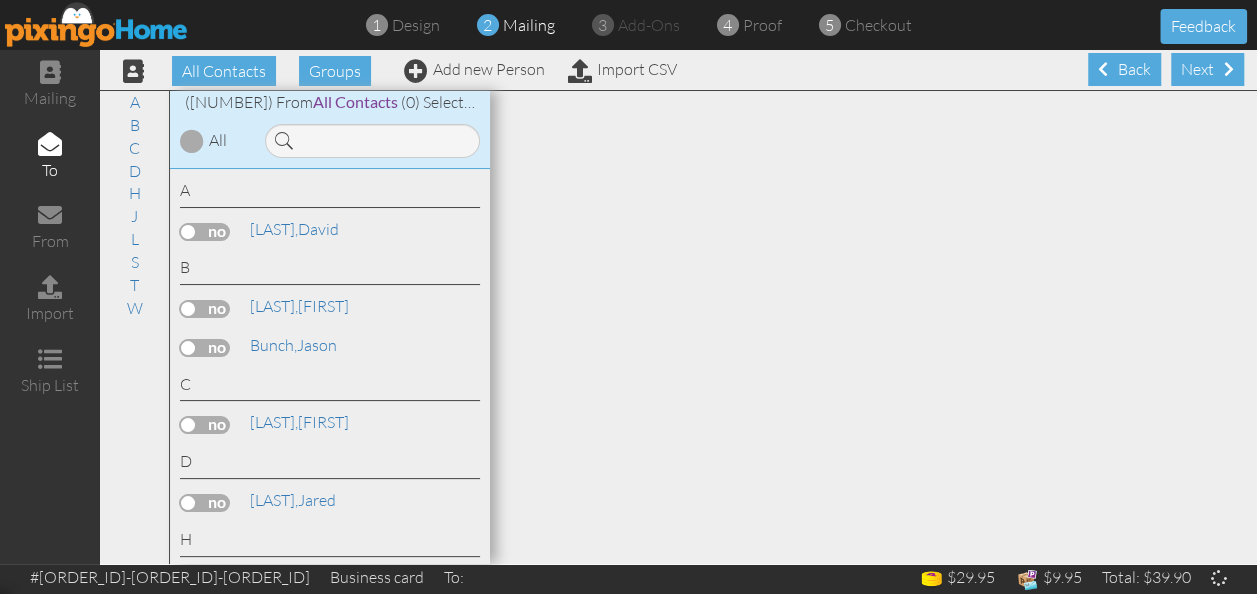 click on "D" at bounding box center (330, 464) 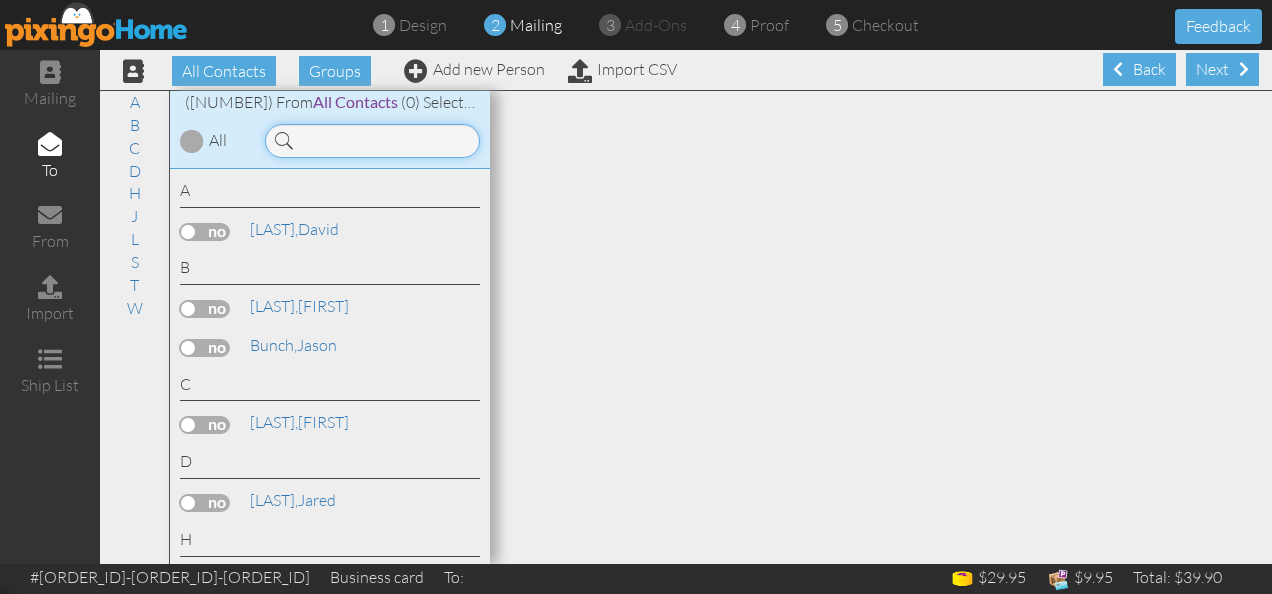 click at bounding box center (372, 141) 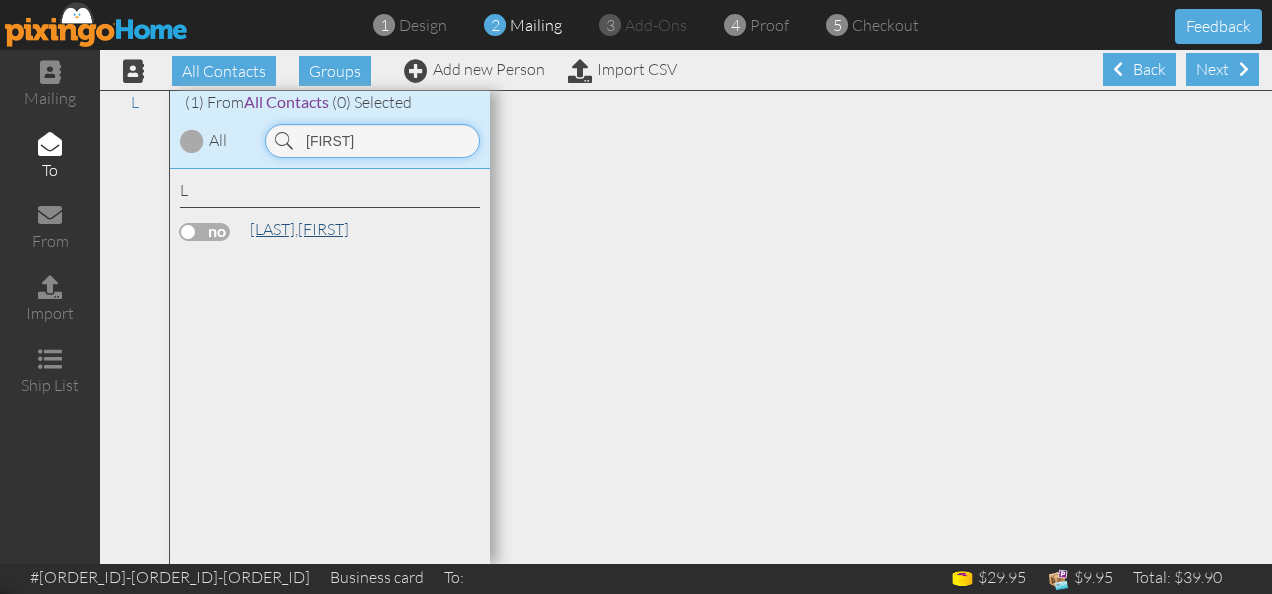 type on "[FIRST]" 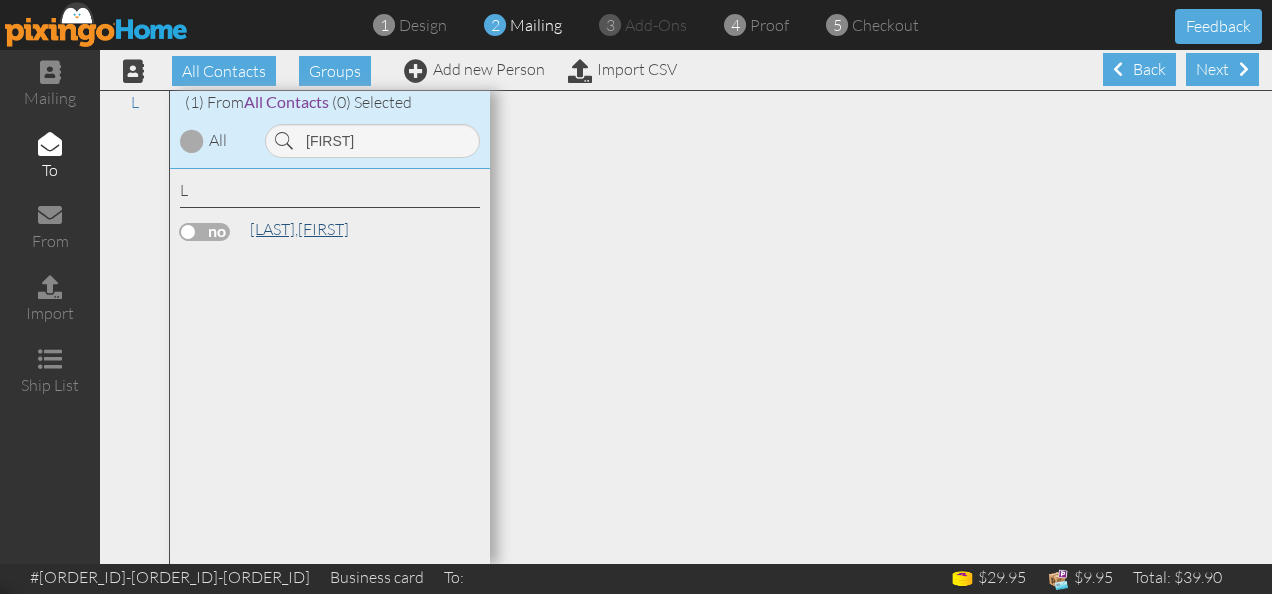 click on "[LAST]," at bounding box center (274, 229) 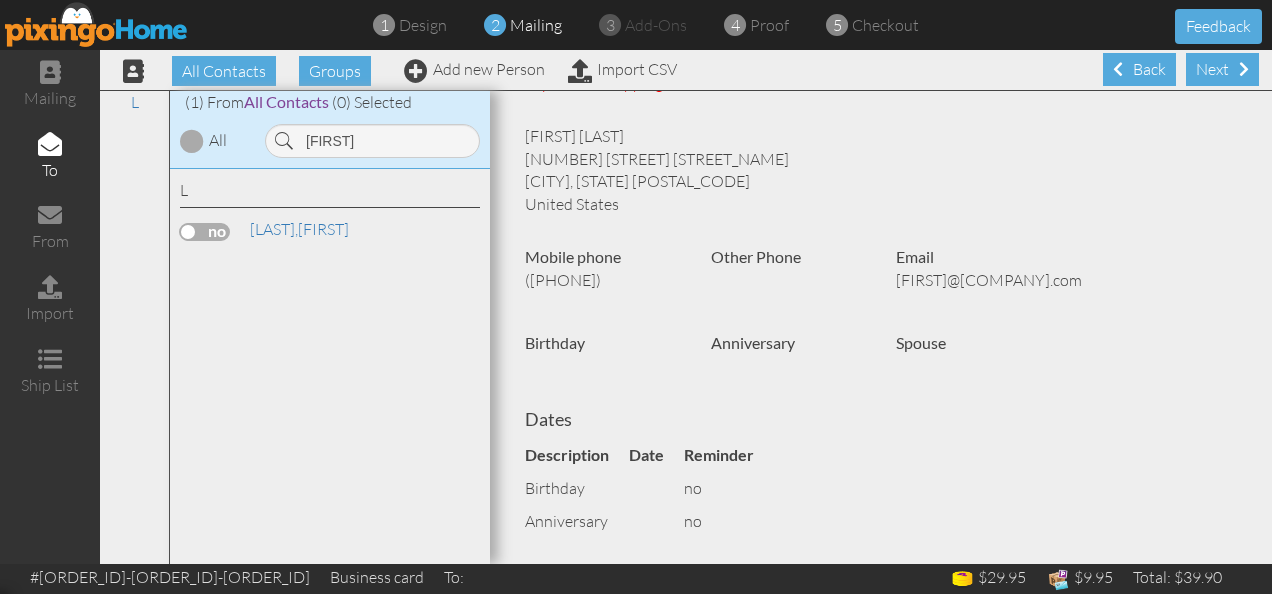 scroll, scrollTop: 0, scrollLeft: 0, axis: both 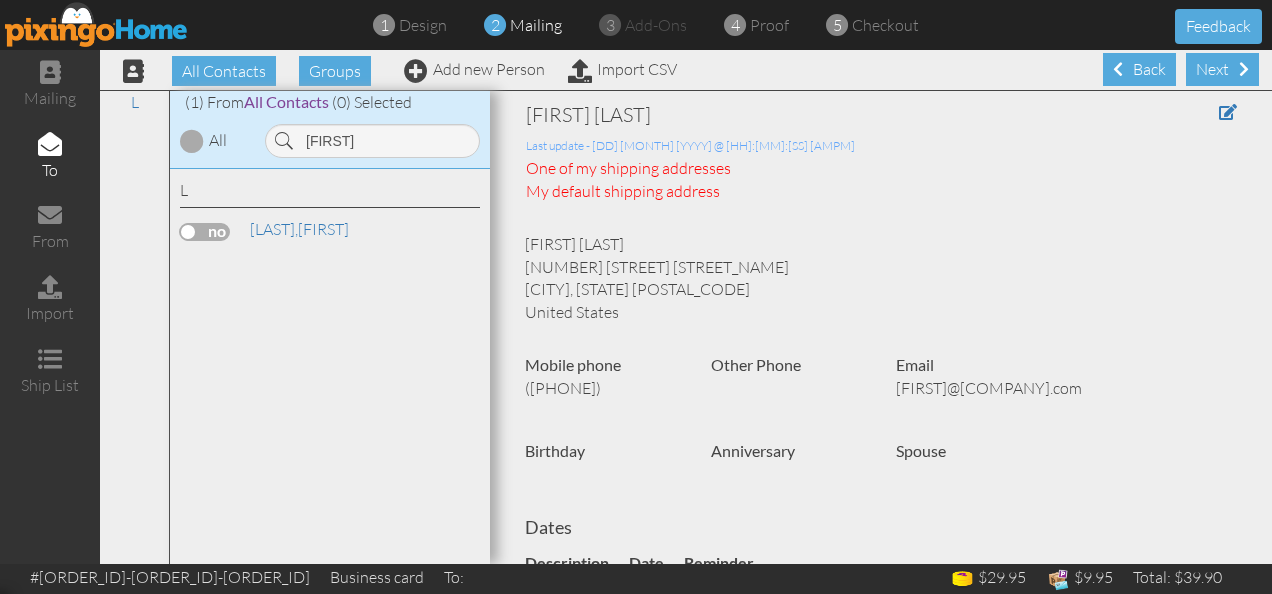 click at bounding box center [205, 232] 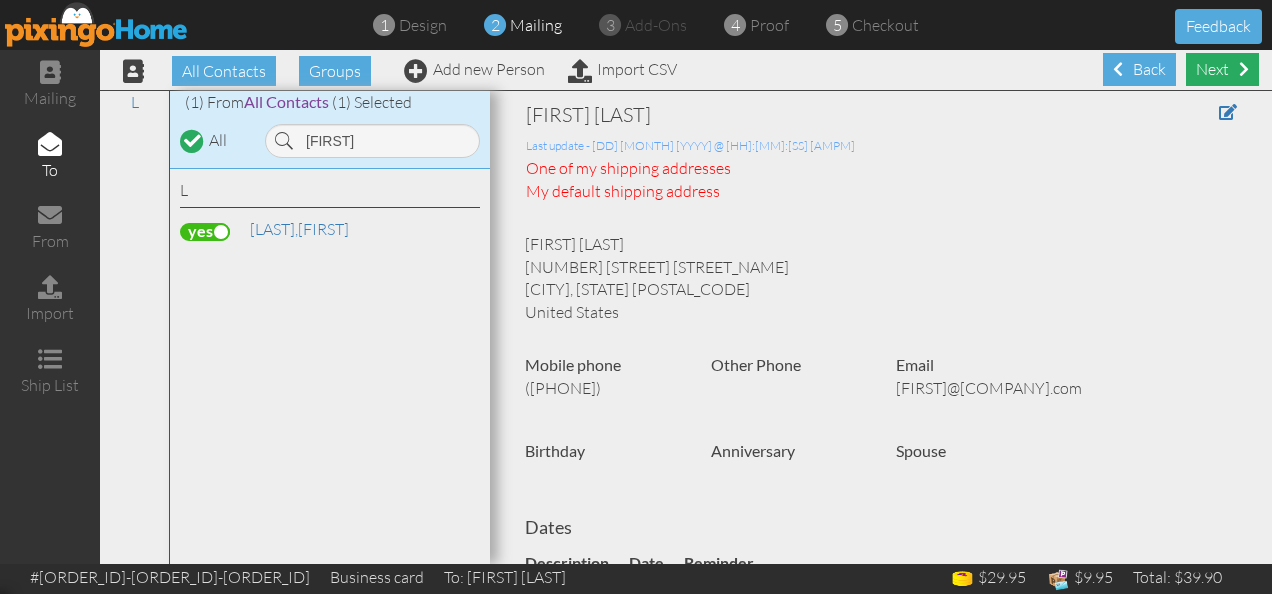click on "Next" at bounding box center [1222, 69] 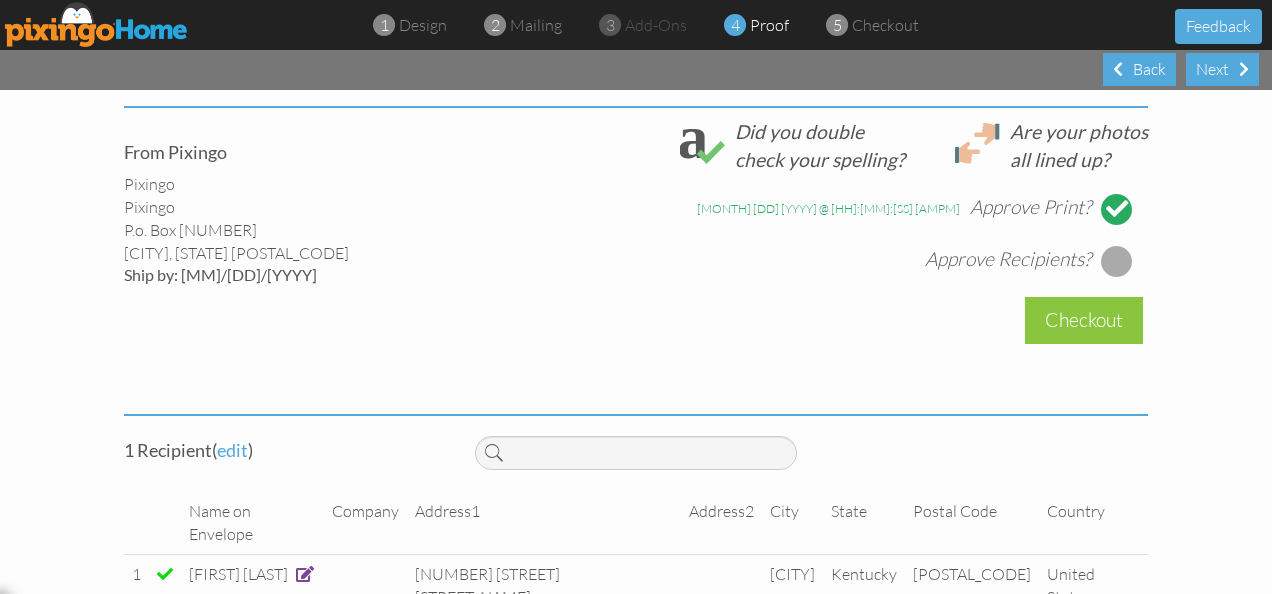 scroll, scrollTop: 764, scrollLeft: 0, axis: vertical 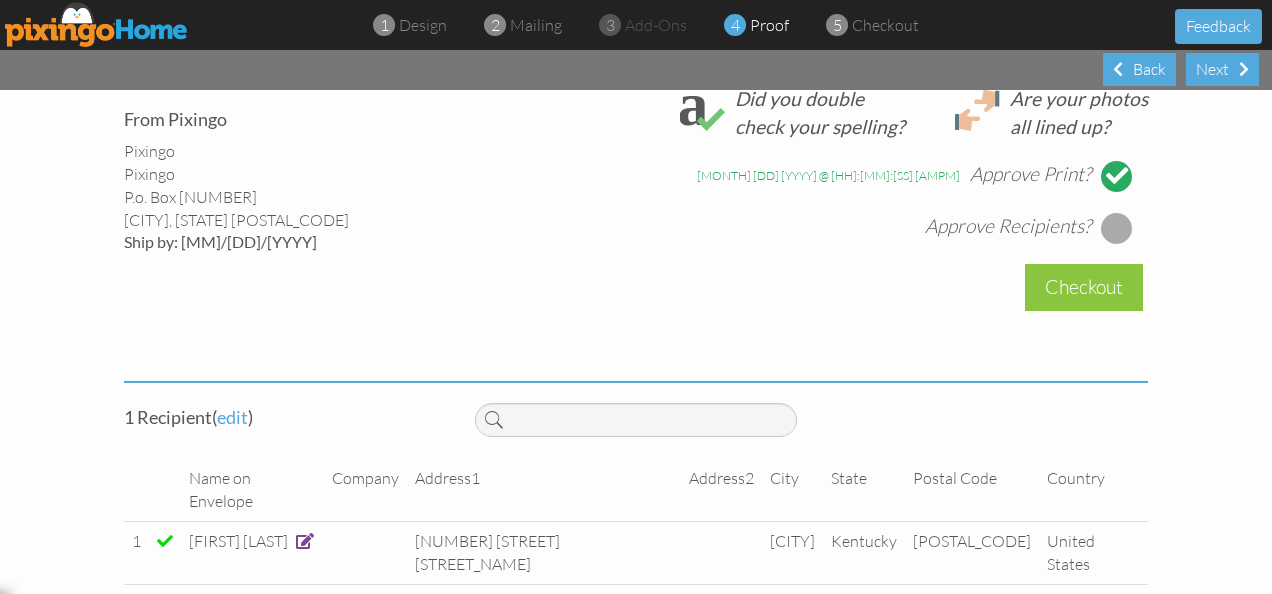 click at bounding box center [1117, 228] 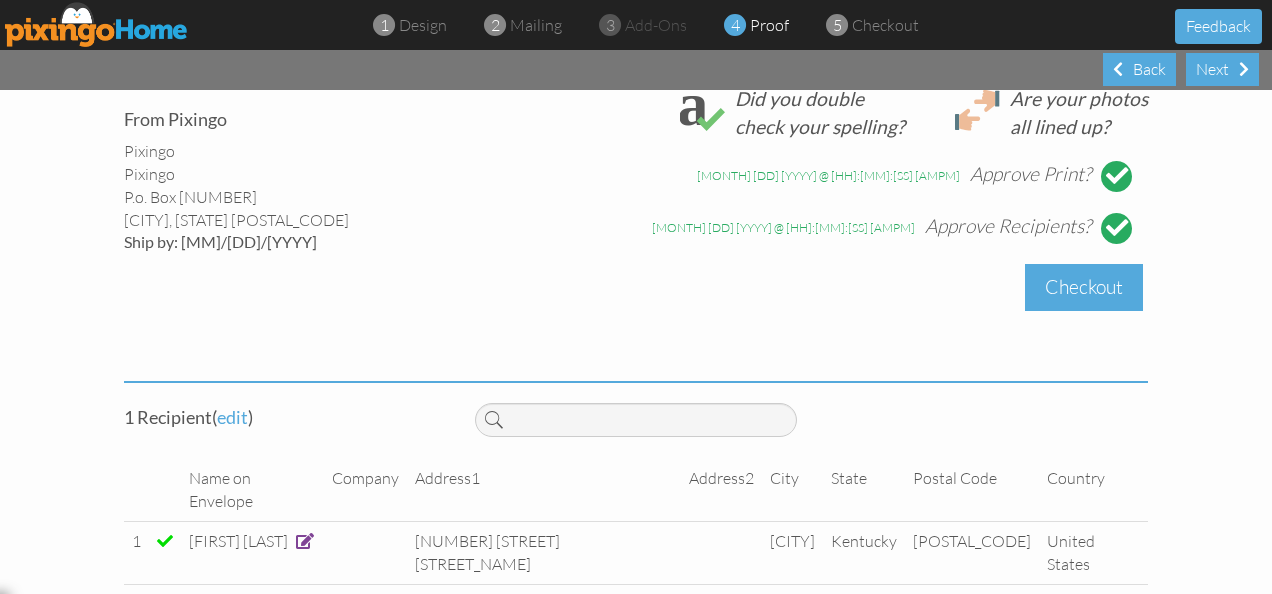 click on "Checkout" at bounding box center [1084, 287] 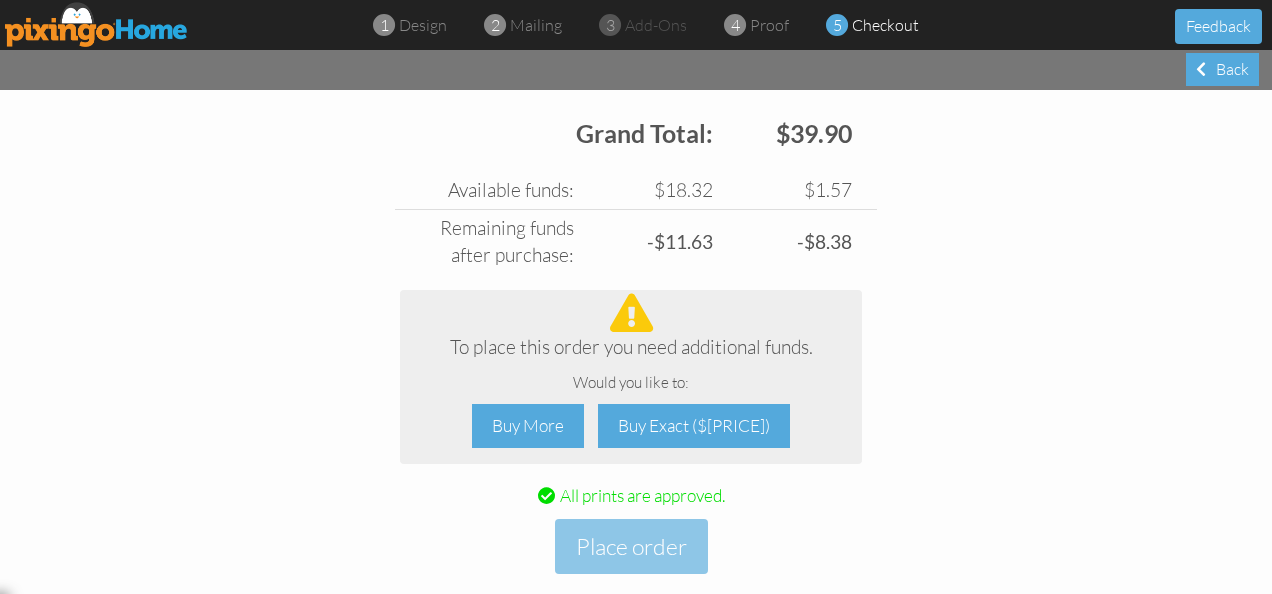scroll, scrollTop: 877, scrollLeft: 0, axis: vertical 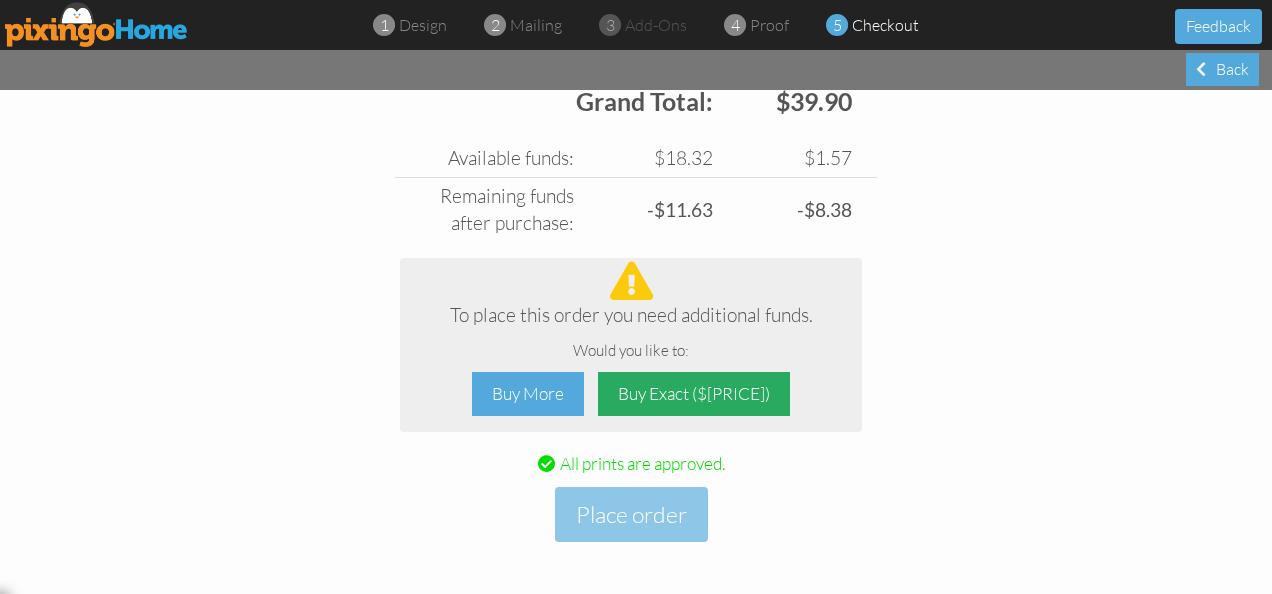 click on "Buy Exact ($[PRICE])" at bounding box center (694, 394) 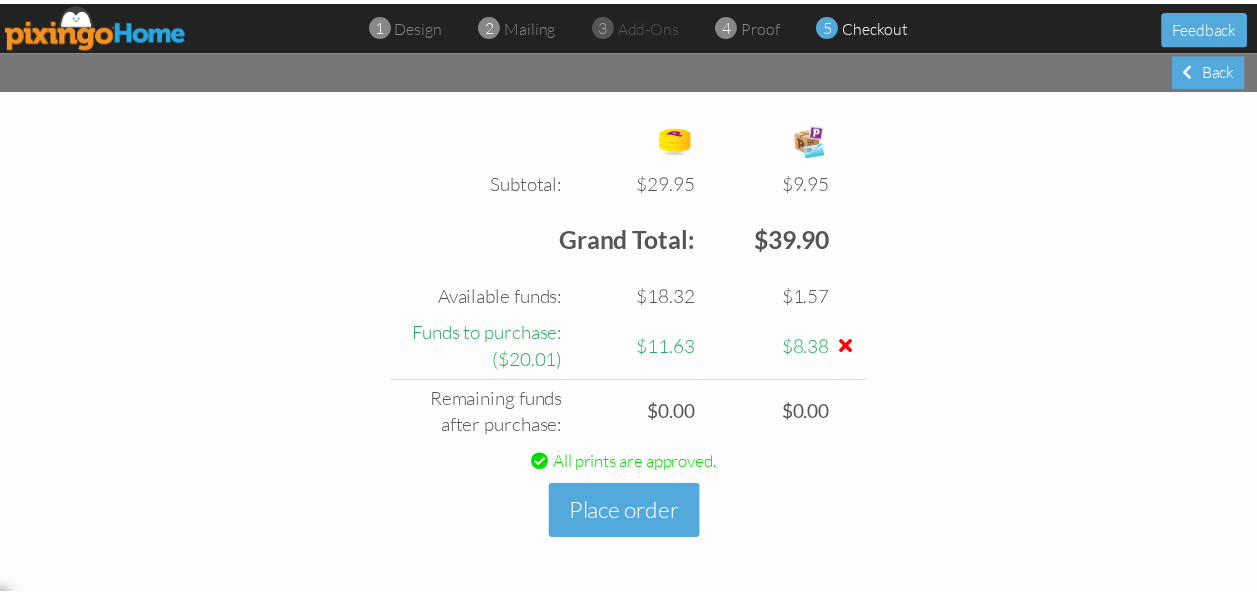 scroll, scrollTop: 738, scrollLeft: 0, axis: vertical 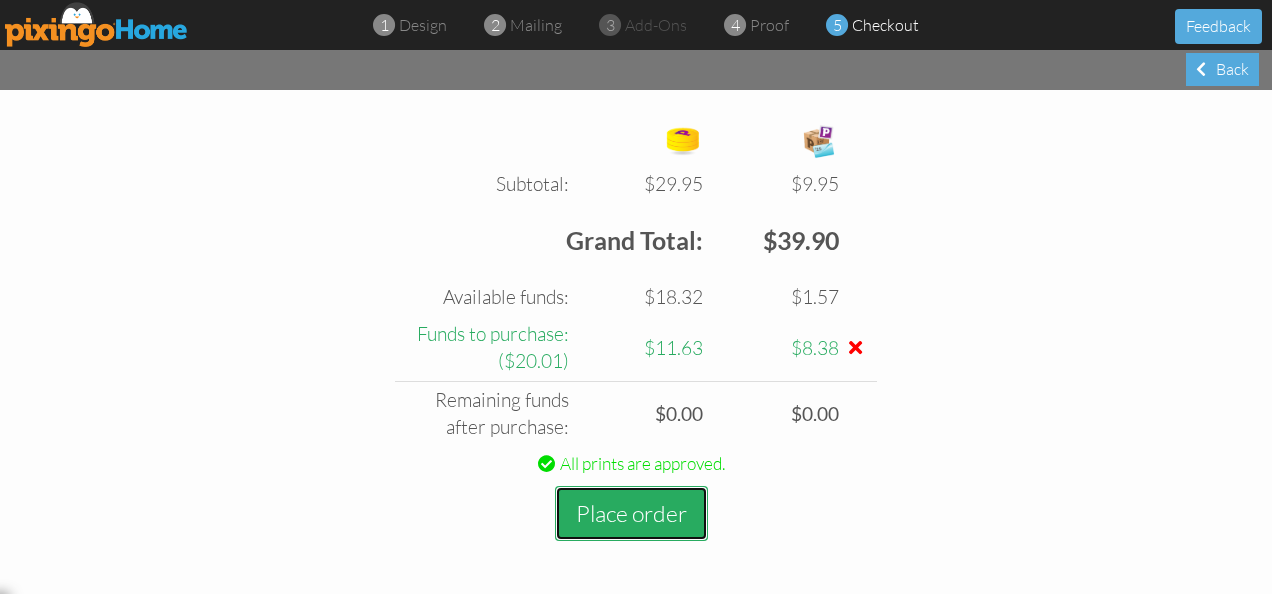 click on "Place order" at bounding box center (631, 513) 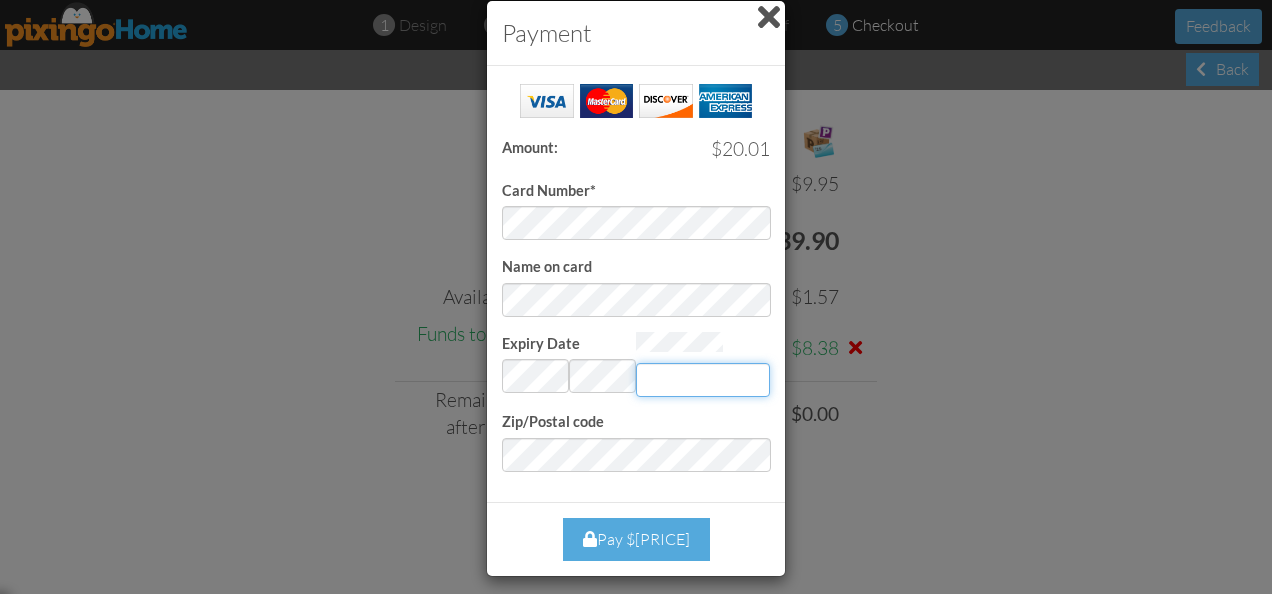 type on "[CARD_LAST_FOUR]" 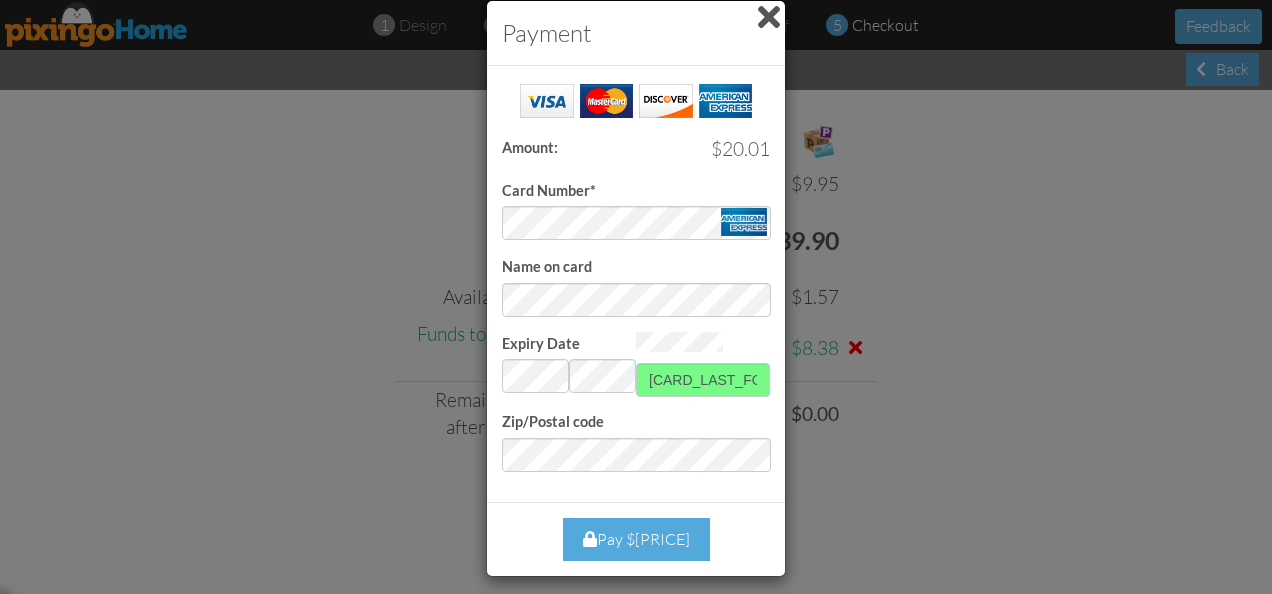 click on "Pay $[PRICE]" at bounding box center [636, 539] 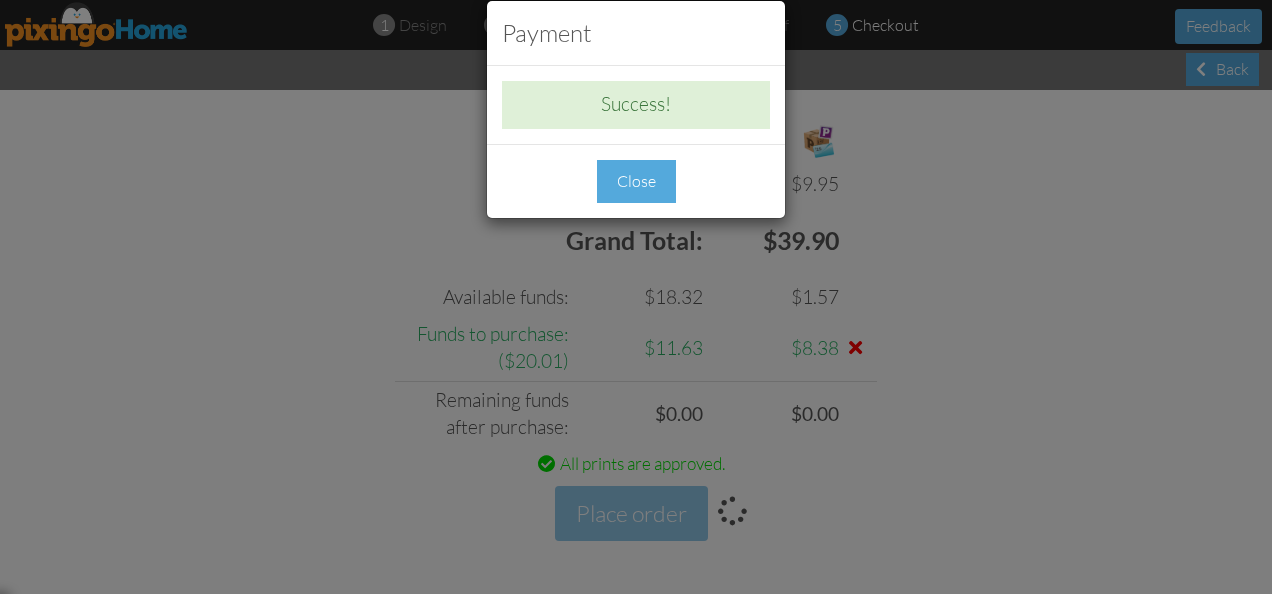 click on "Close" at bounding box center [636, 181] 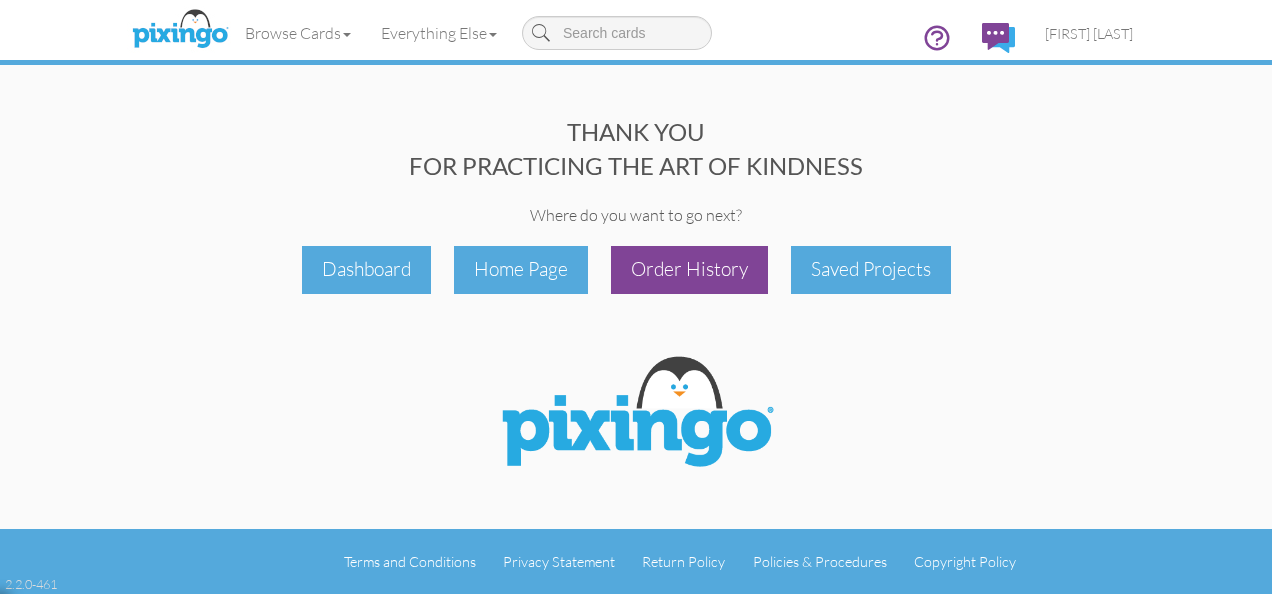 click on "Order History" at bounding box center [689, 269] 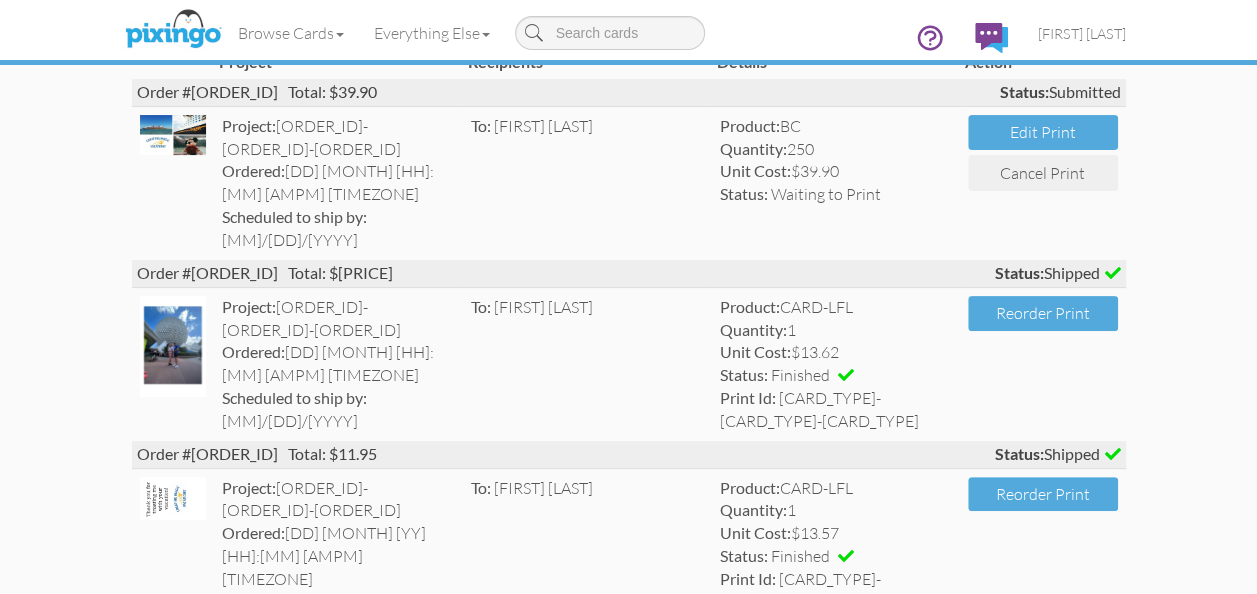 scroll, scrollTop: 207, scrollLeft: 0, axis: vertical 